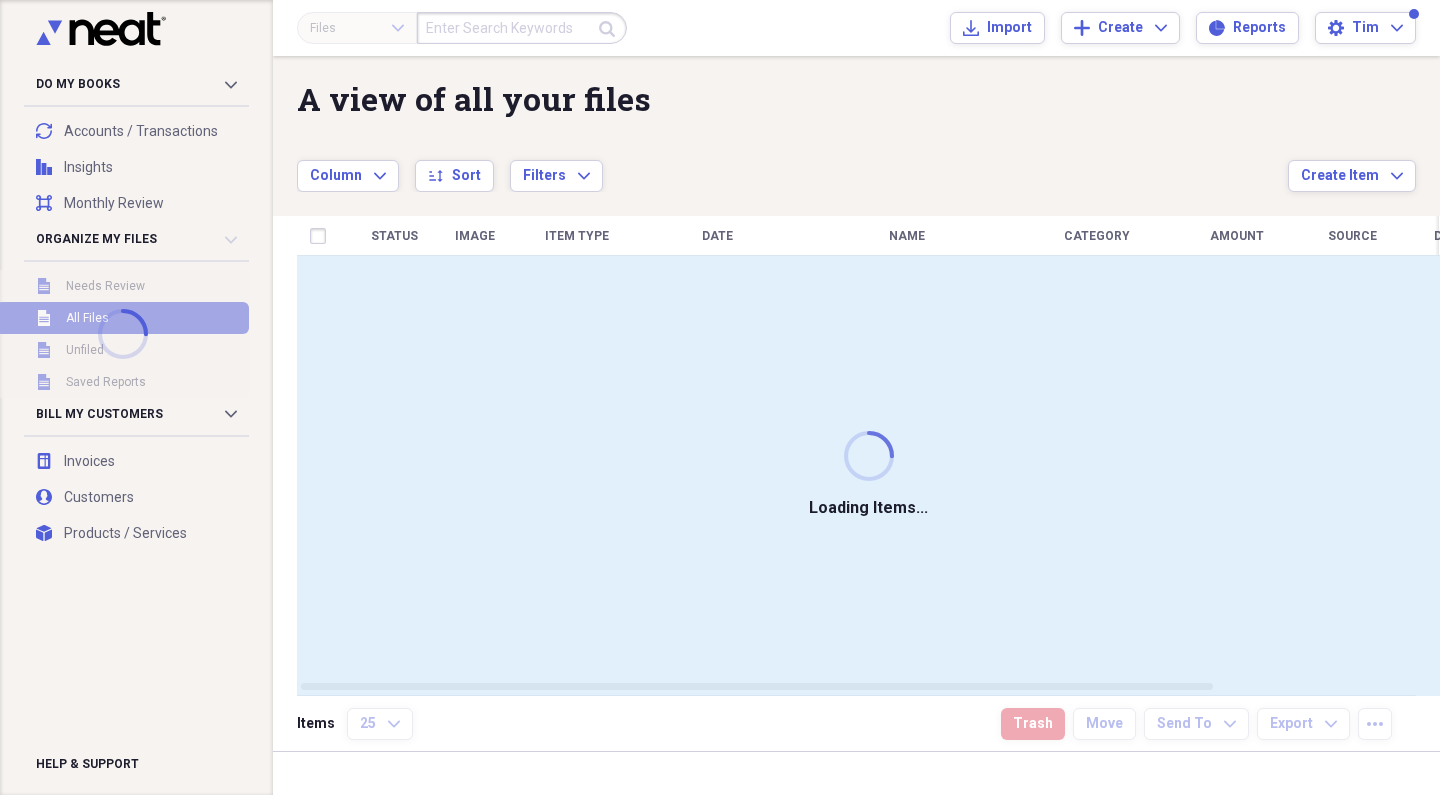 scroll, scrollTop: 0, scrollLeft: 0, axis: both 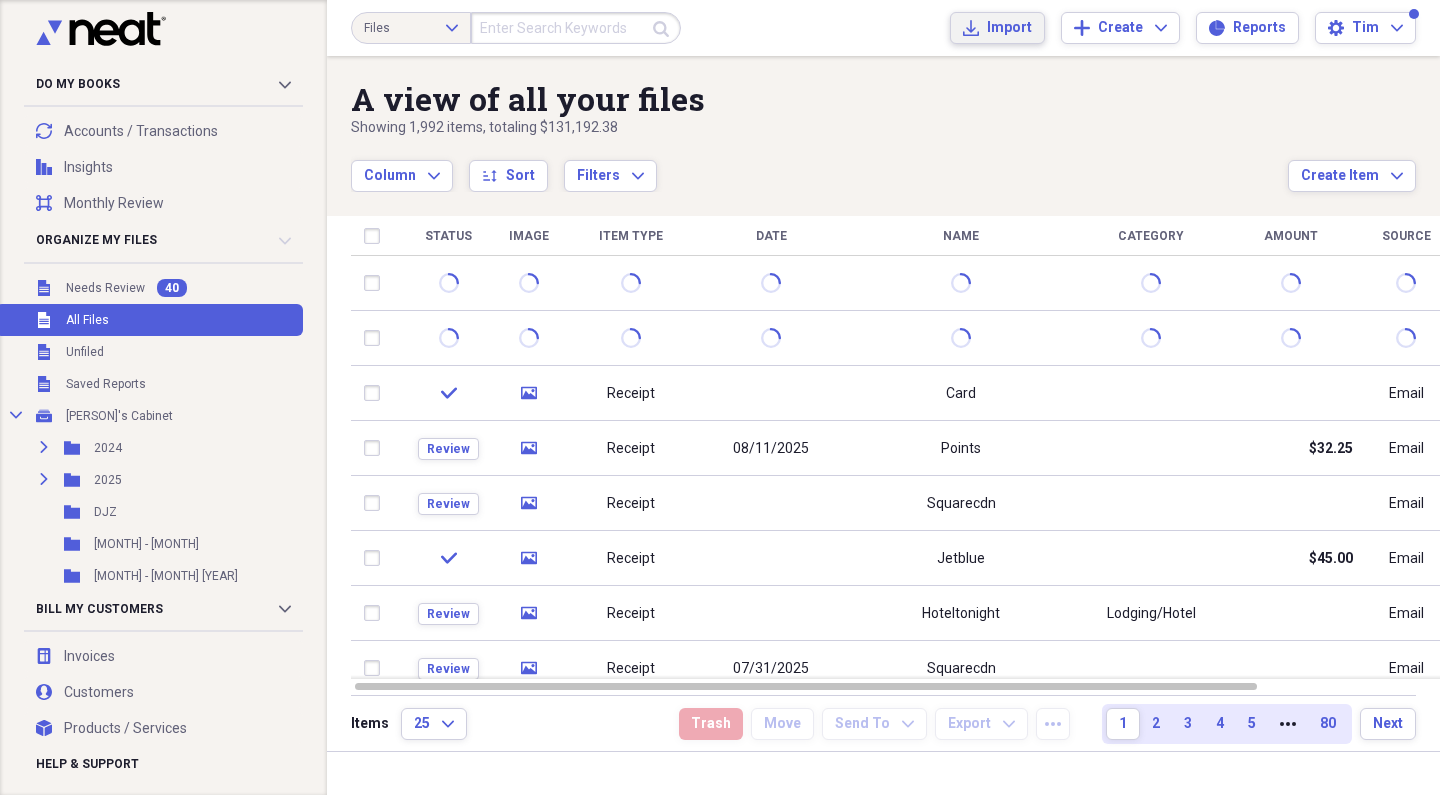 click on "Import" at bounding box center [1009, 28] 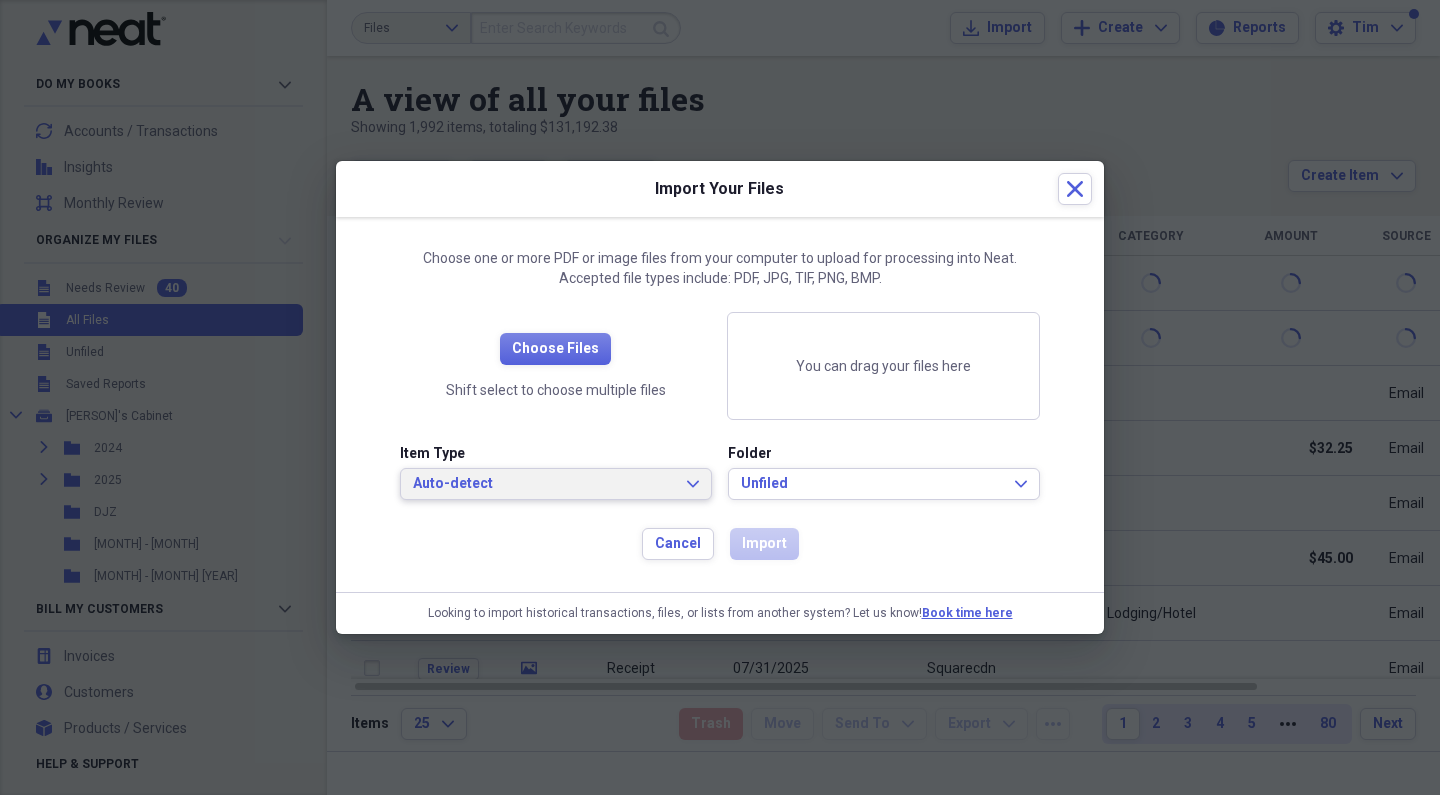 click on "Auto-detect" at bounding box center [544, 484] 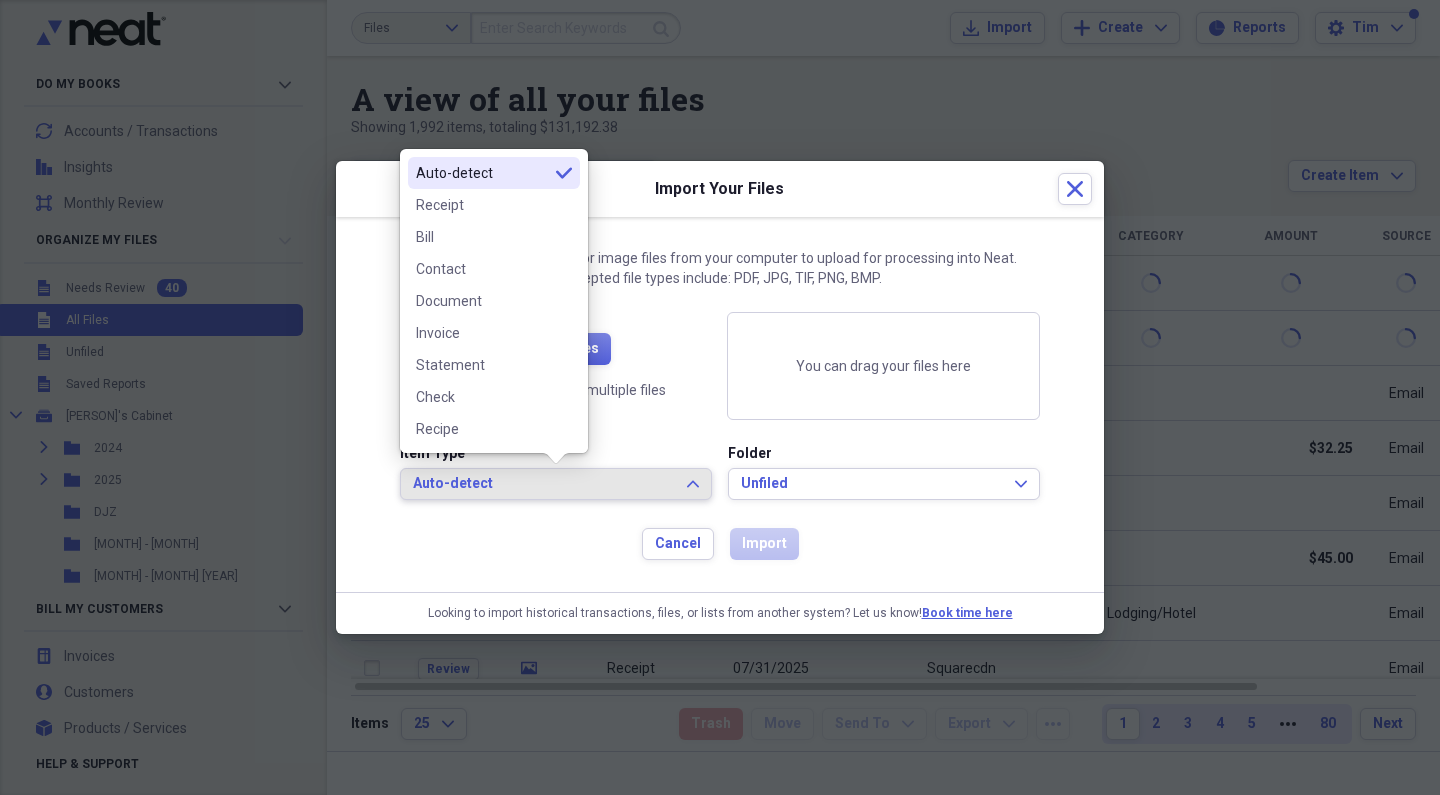 click on "Auto-detect" at bounding box center (544, 484) 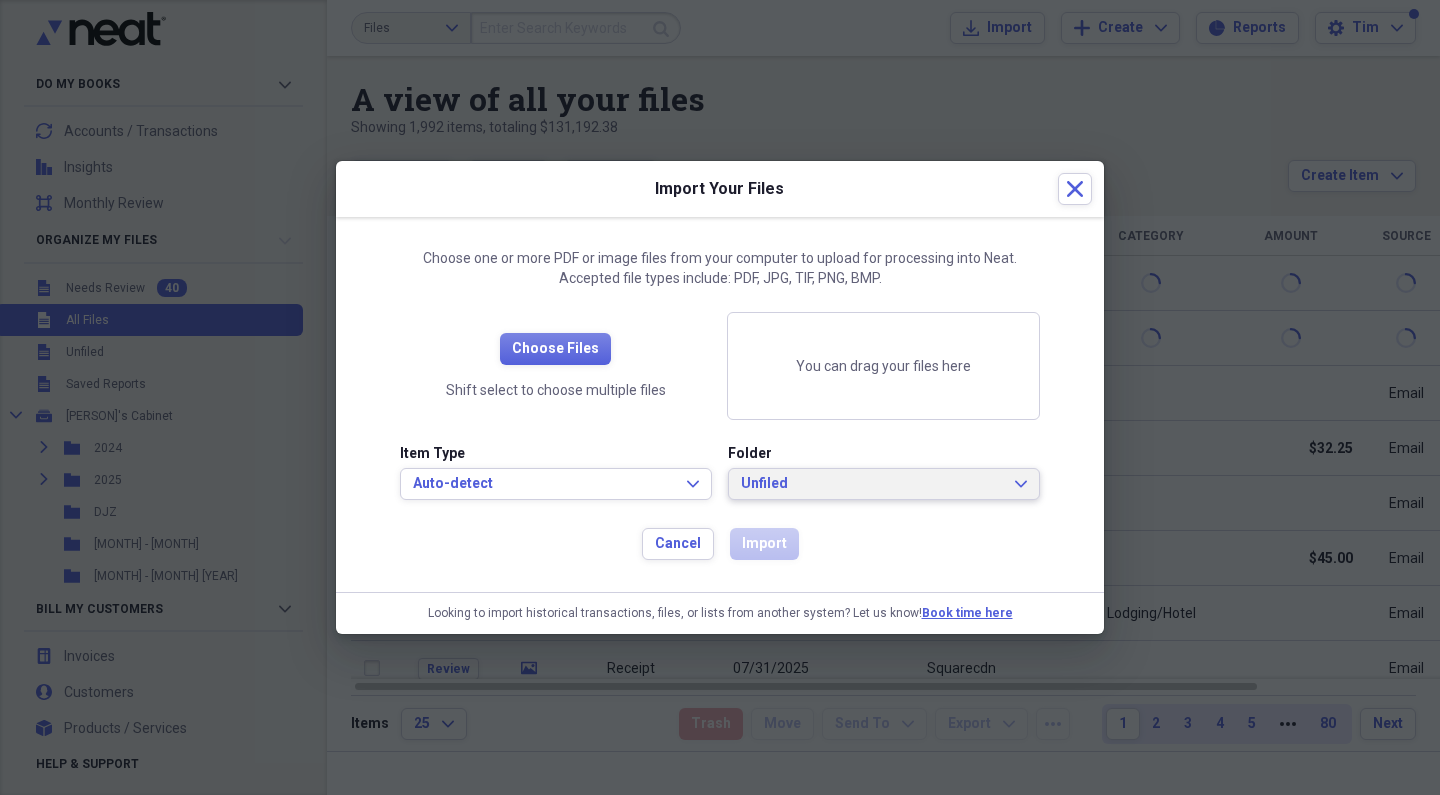 click on "Unfiled" at bounding box center [872, 484] 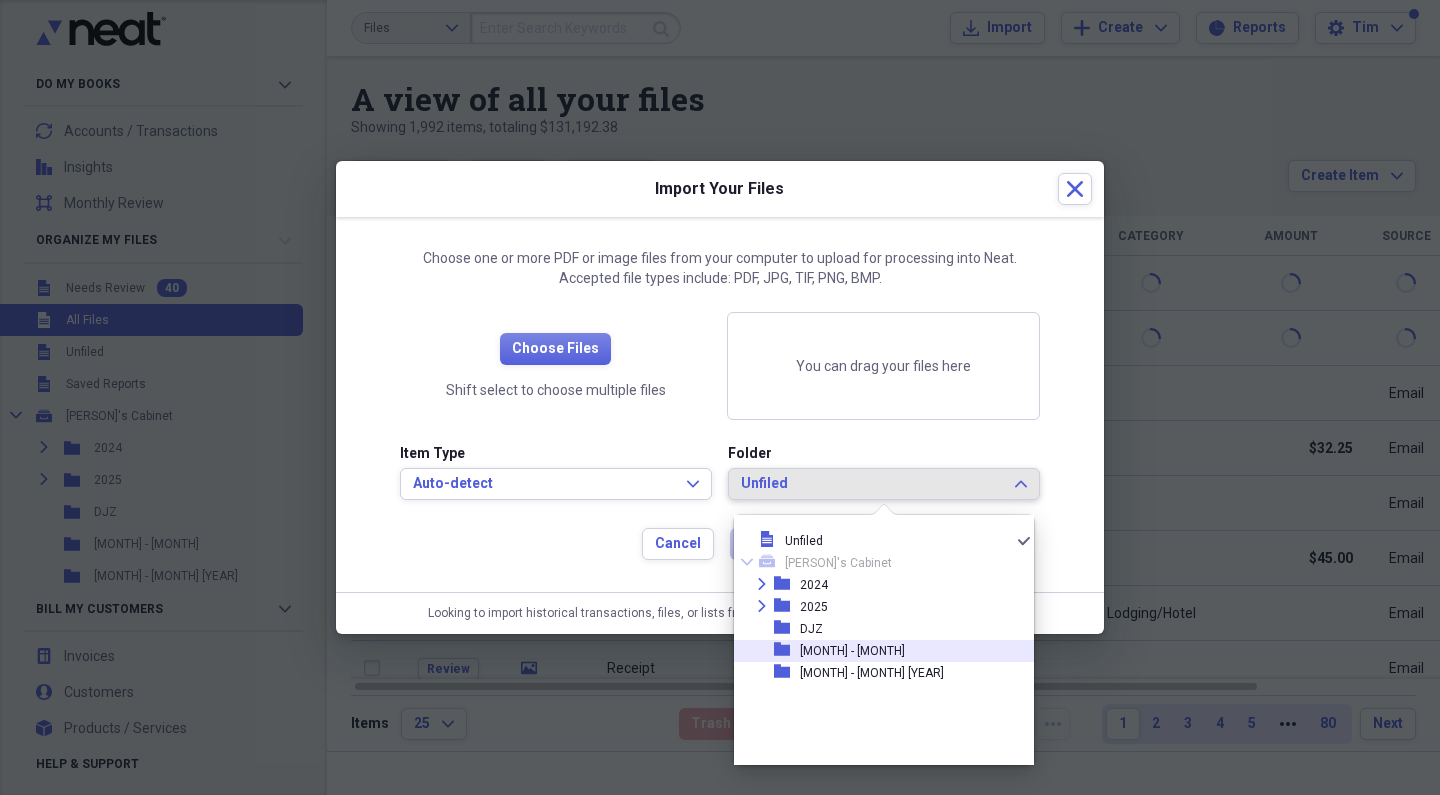 click on "[MONTH] - [MONTH]" at bounding box center (852, 651) 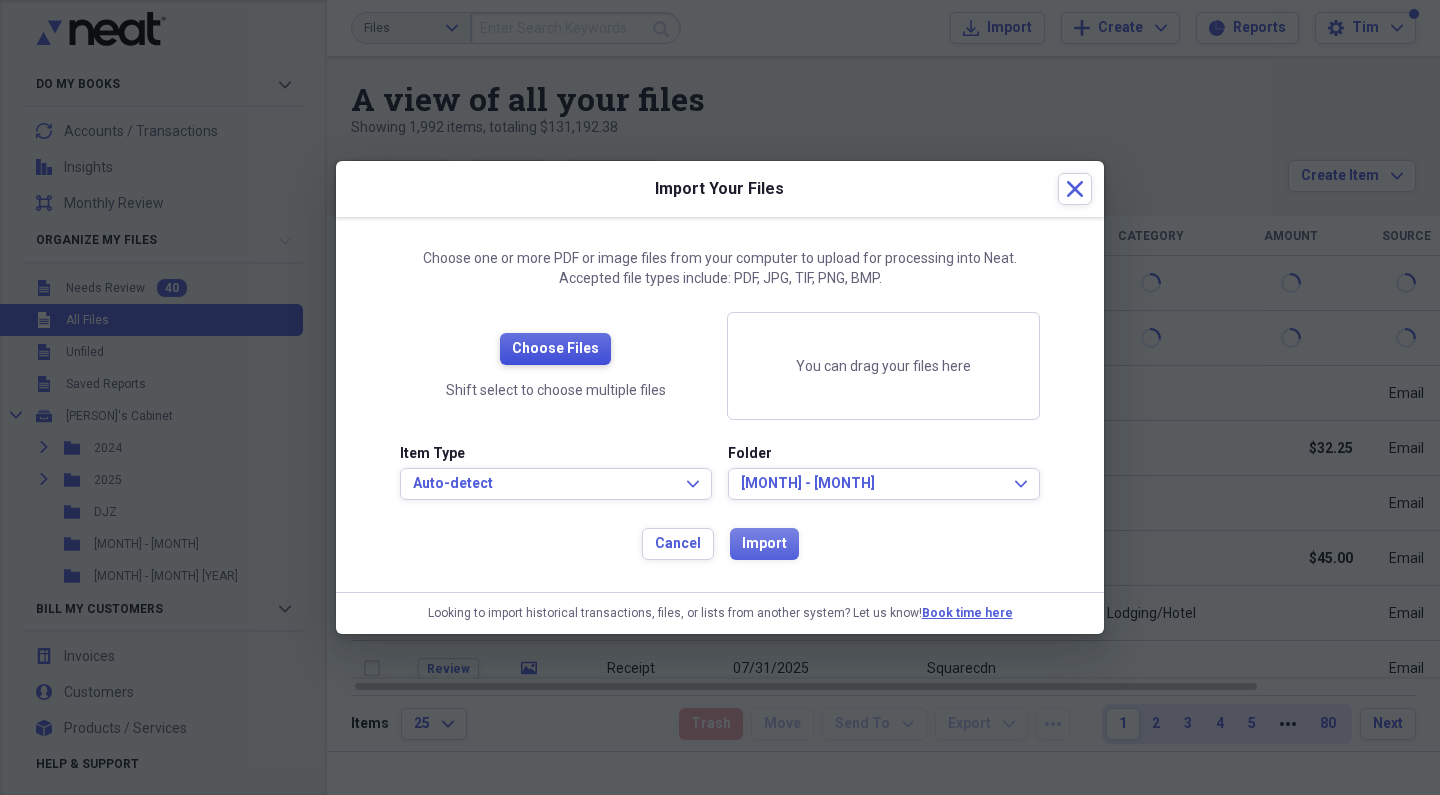 click on "Choose Files" at bounding box center (555, 349) 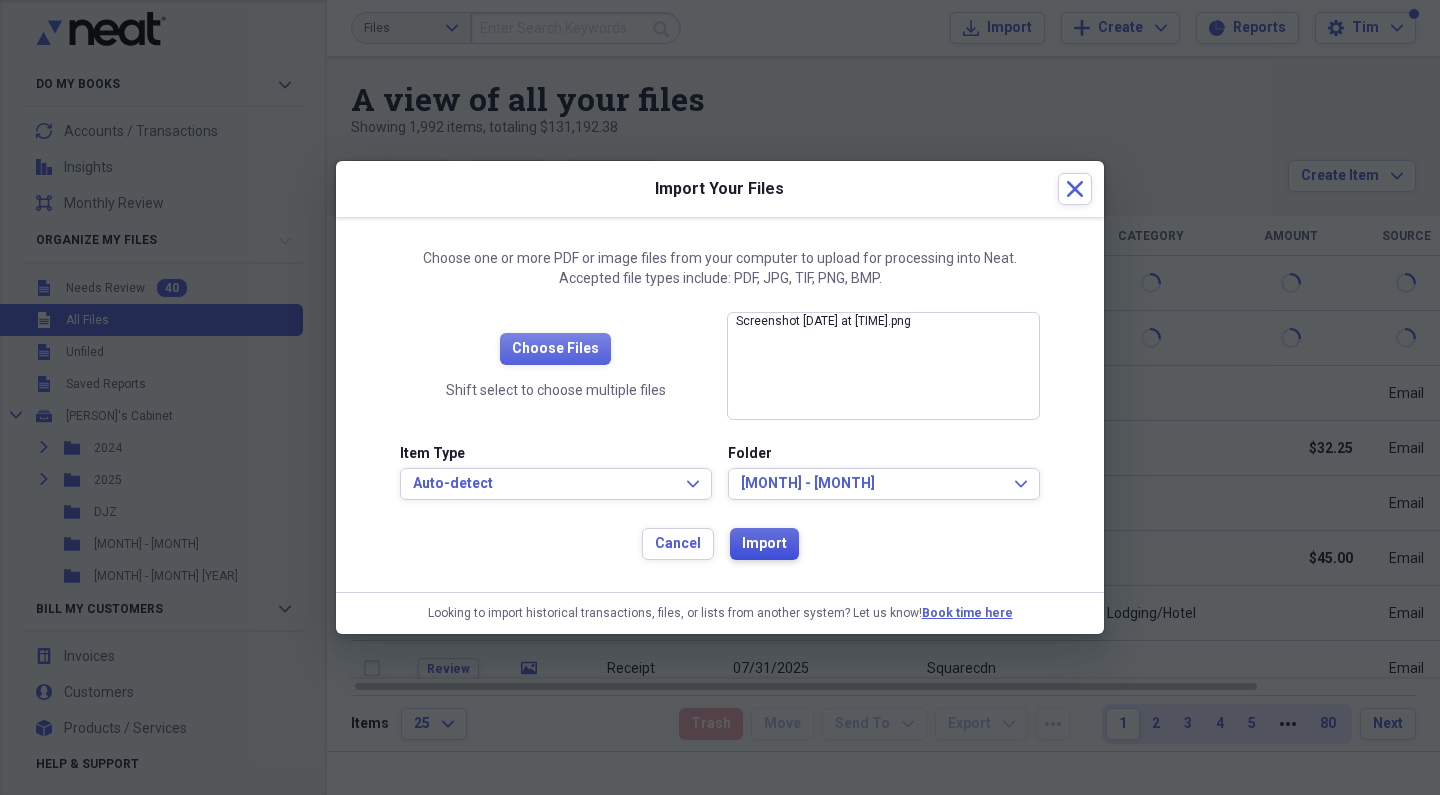 click on "Import" at bounding box center [764, 544] 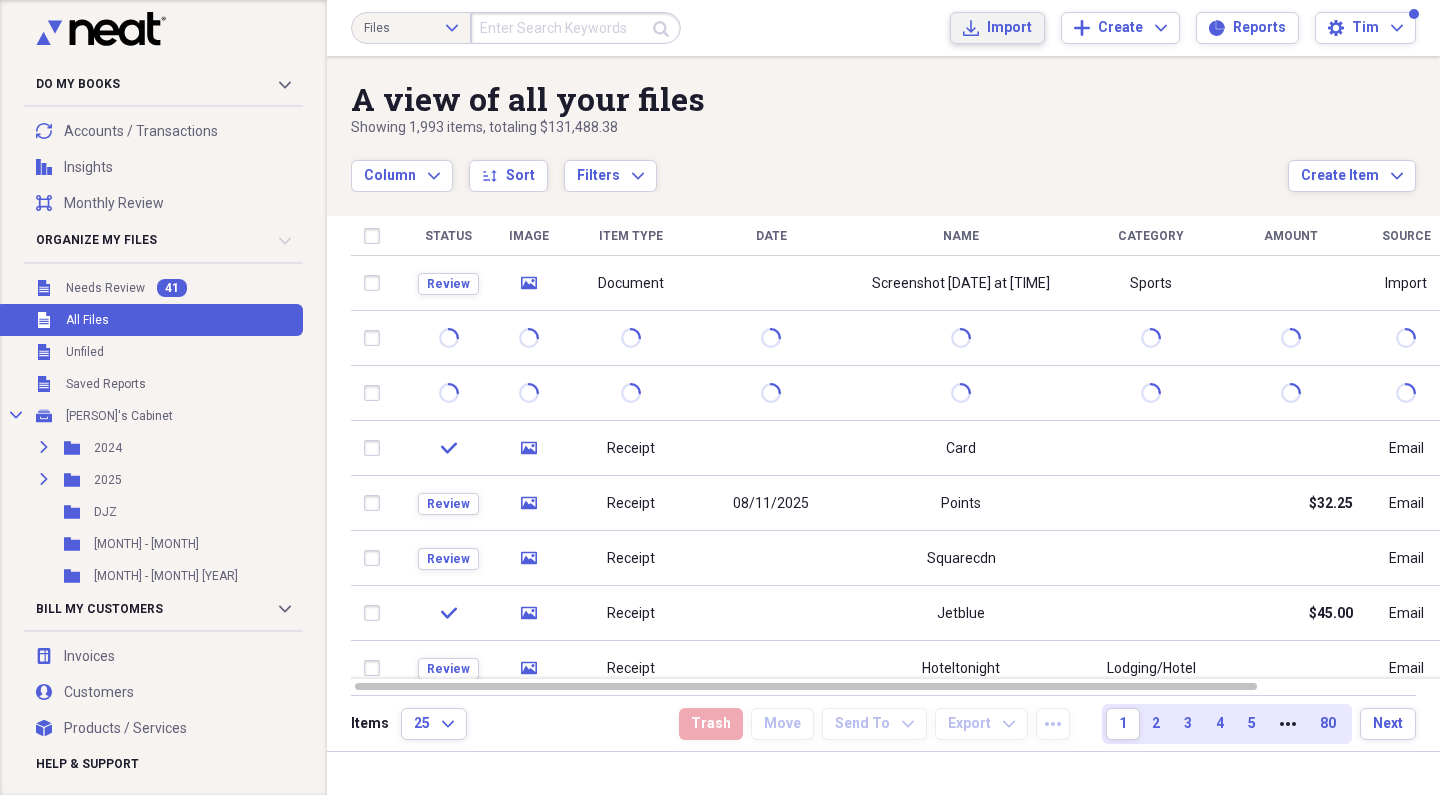 click on "Import Import" at bounding box center (997, 28) 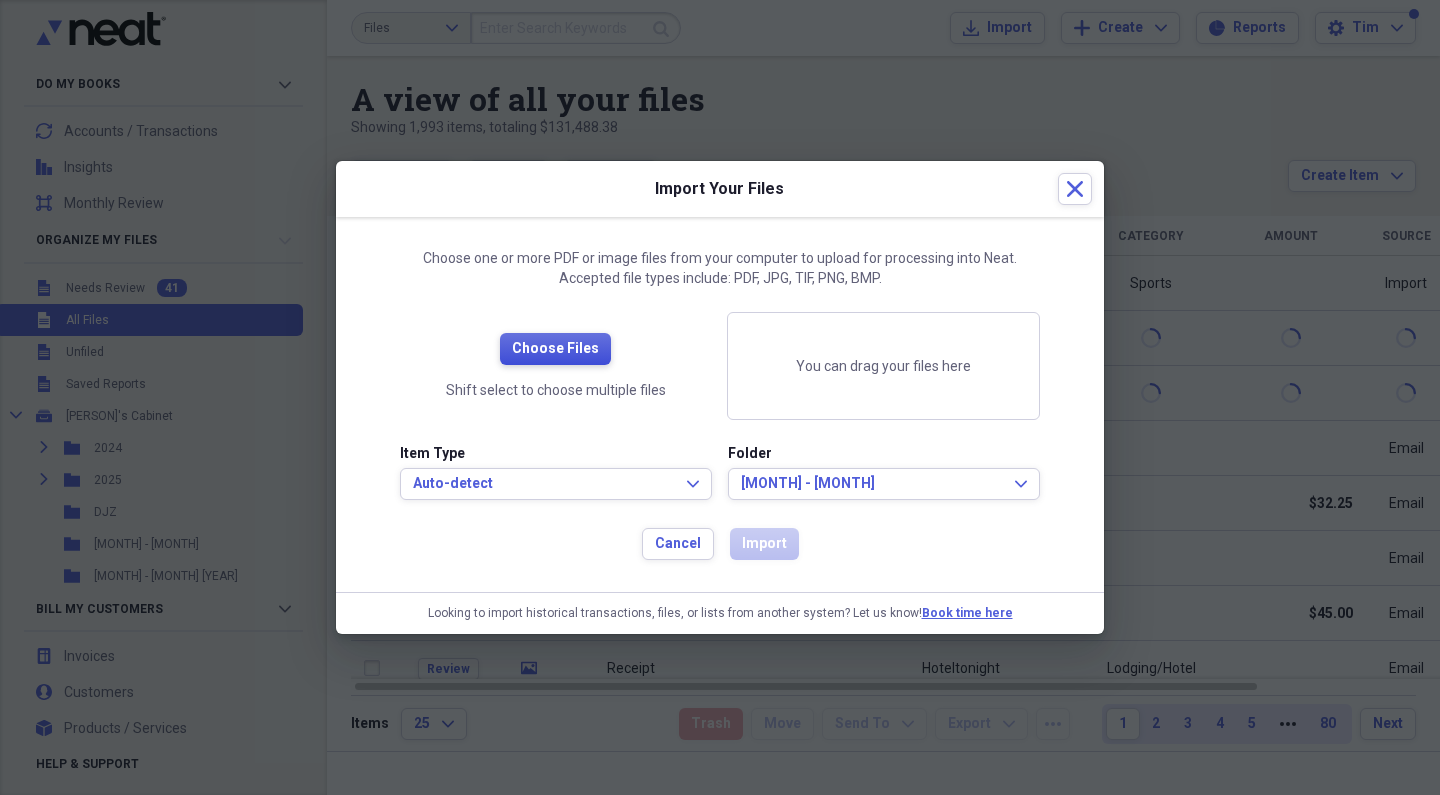 click on "Choose Files" at bounding box center (555, 349) 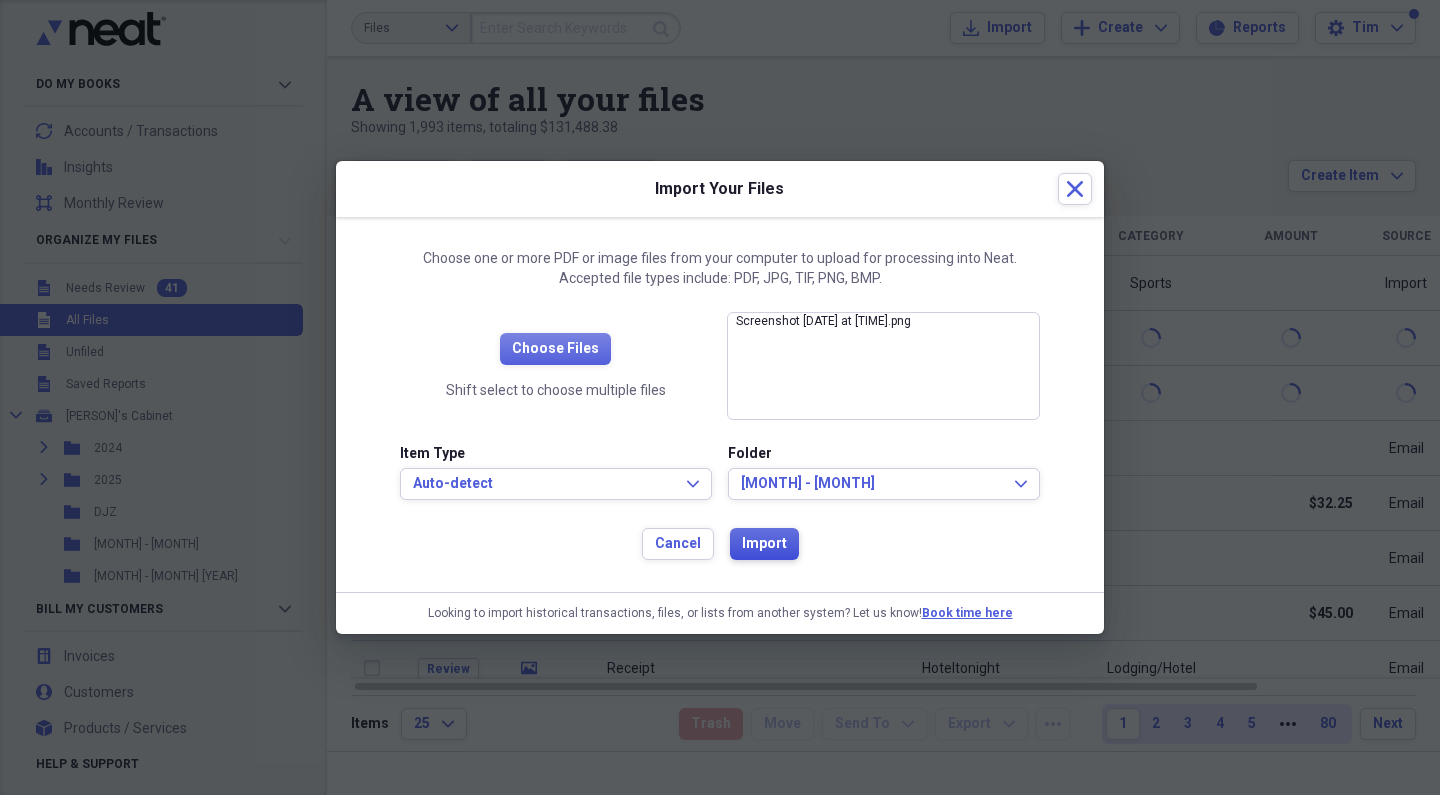 click on "Import" at bounding box center [764, 544] 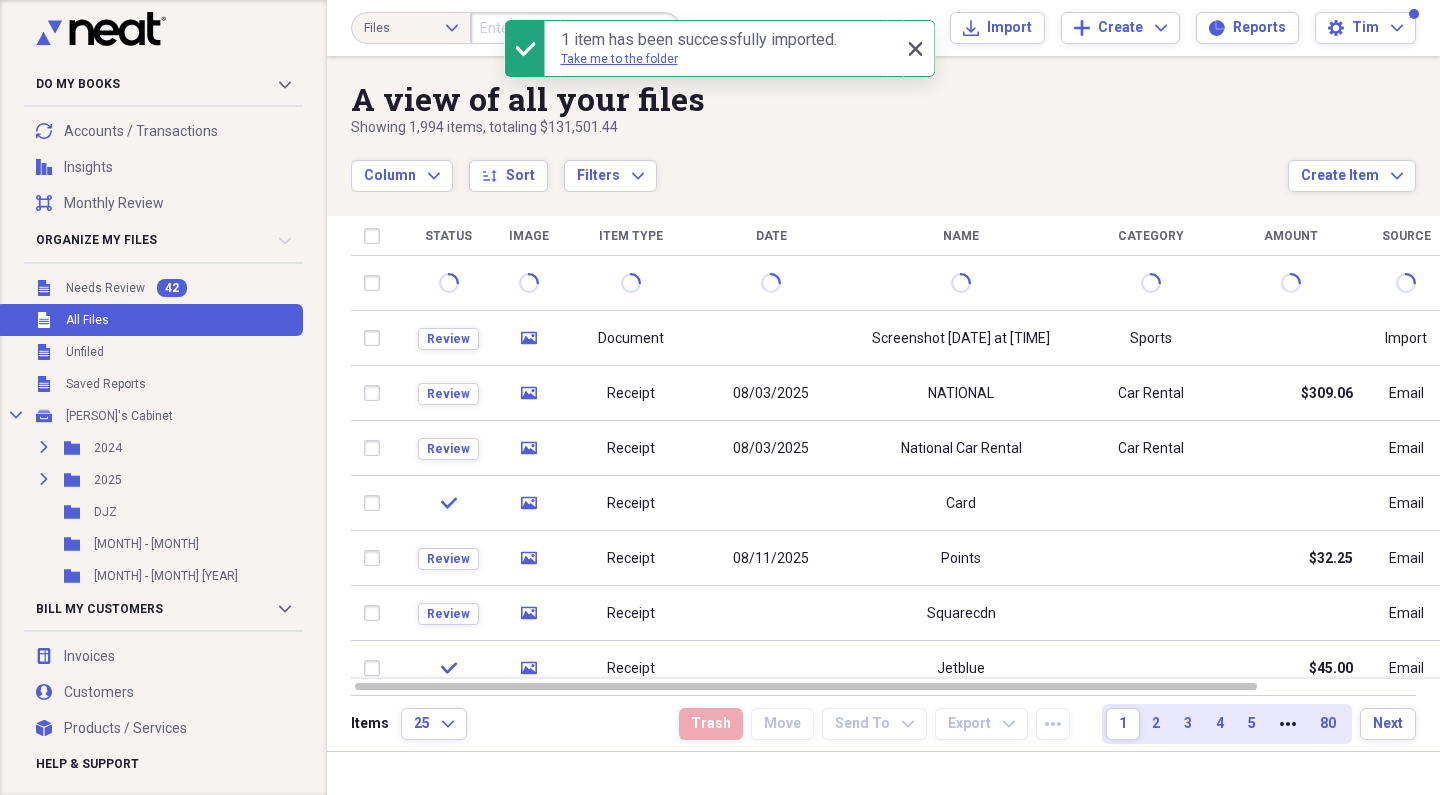 click on "Close" 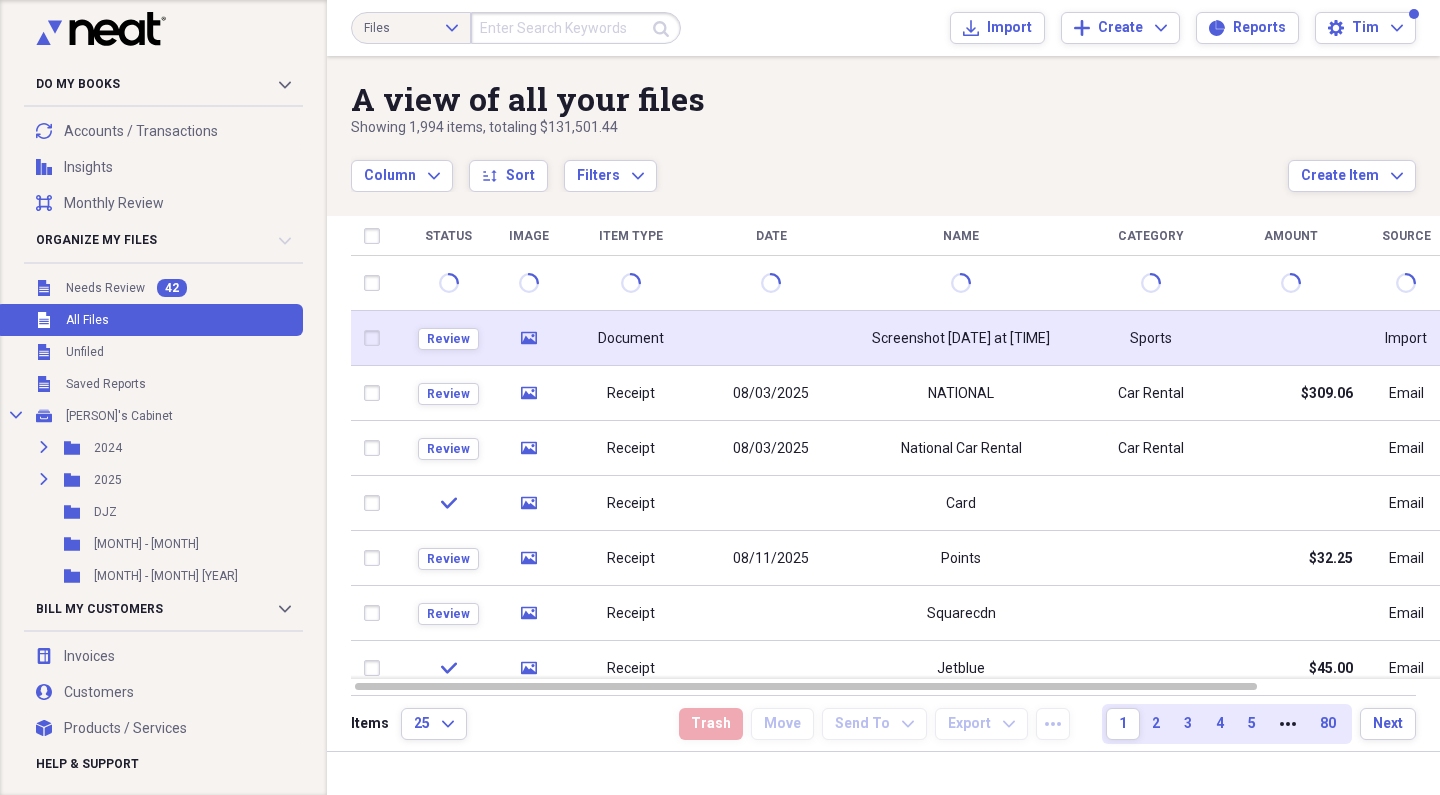 click on "Screenshot [DATE] at [TIME]" at bounding box center [961, 338] 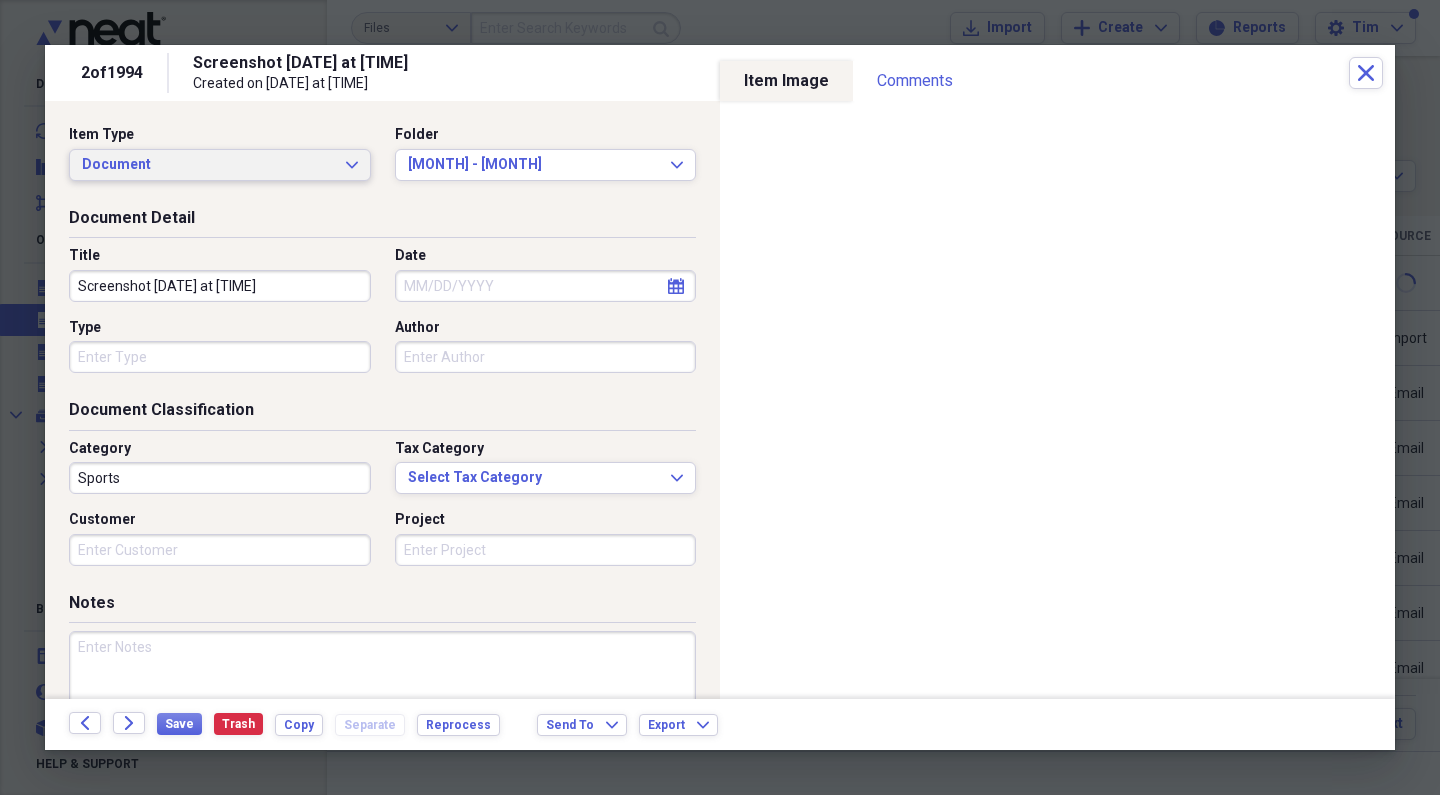 click on "Document" at bounding box center [208, 165] 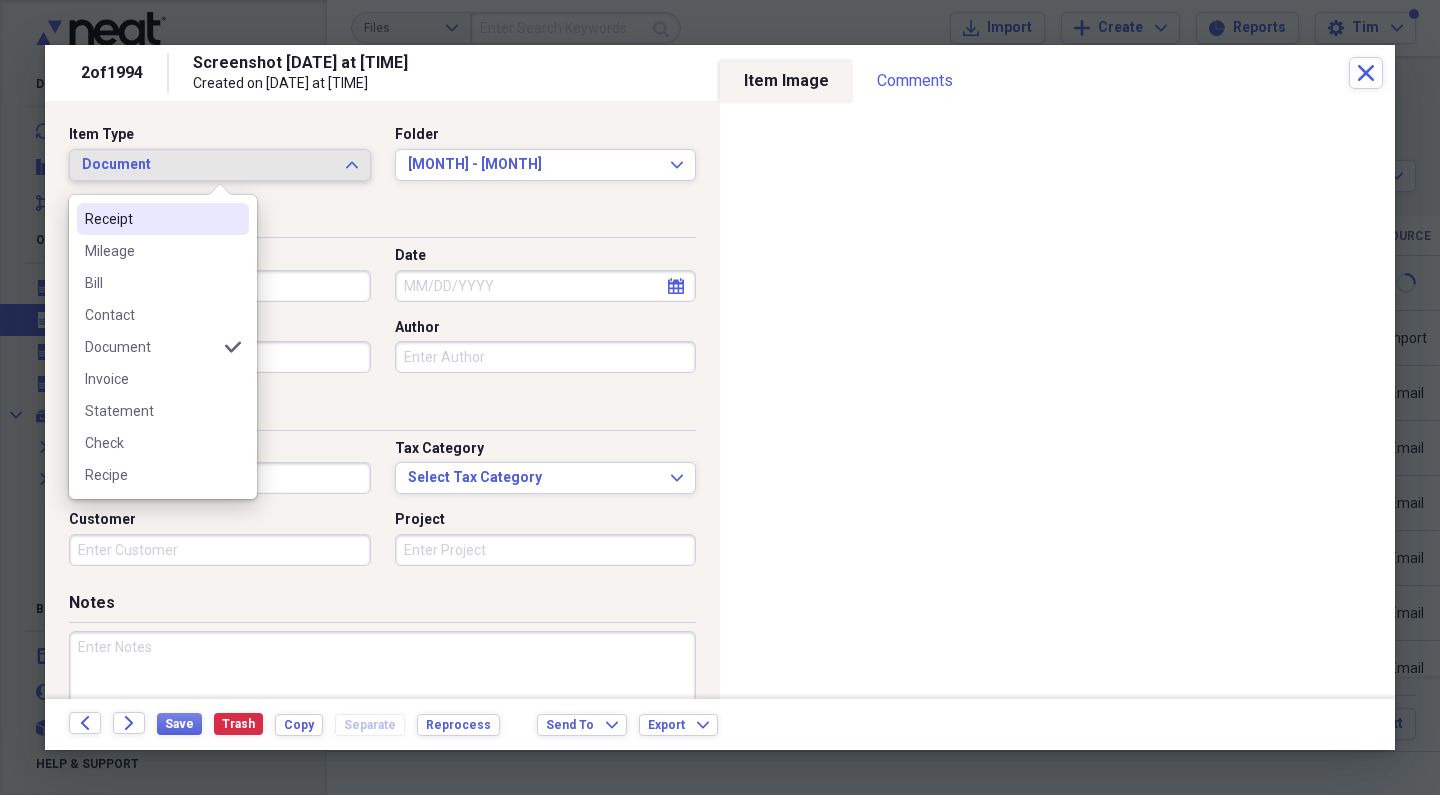 click on "Receipt" at bounding box center [163, 219] 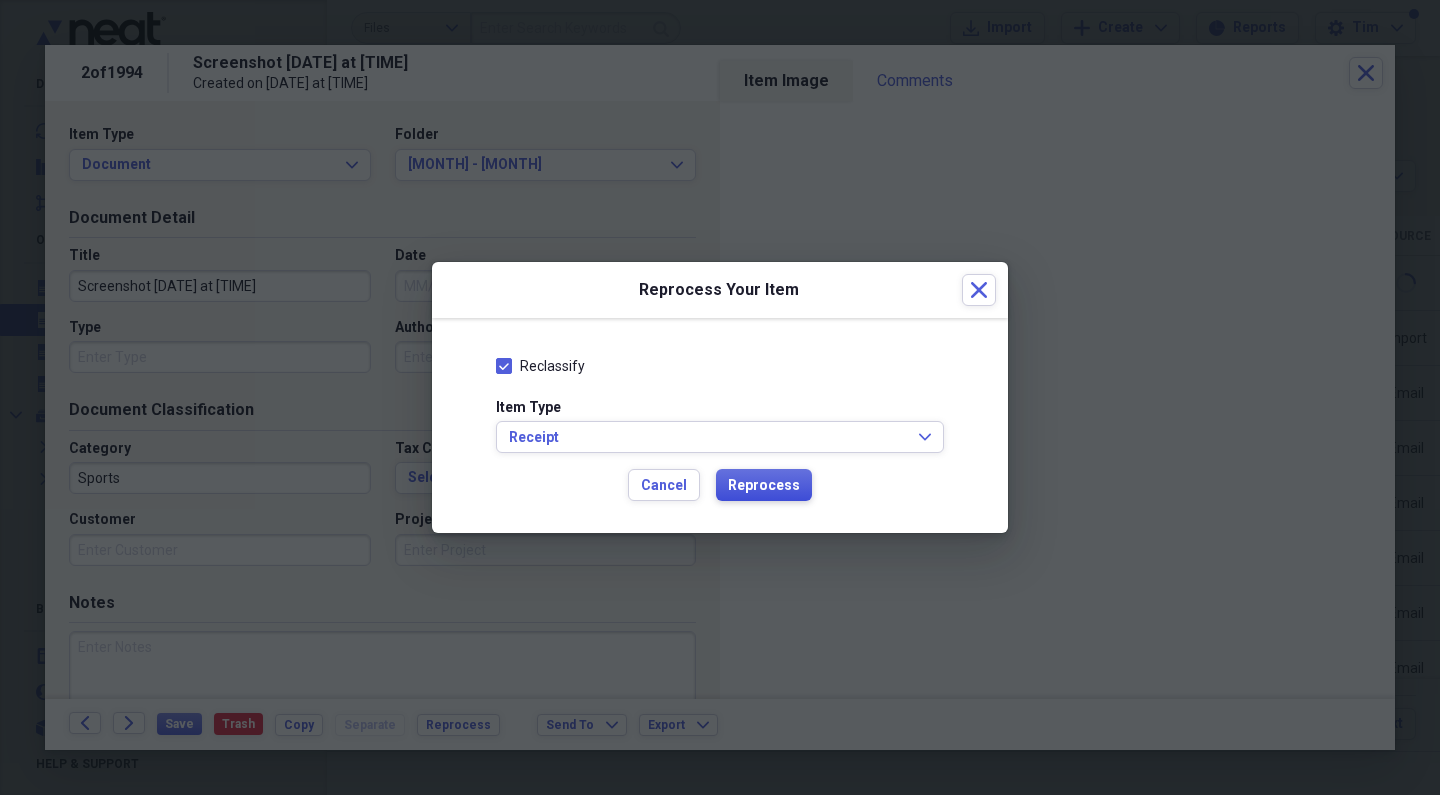 click on "Reprocess" at bounding box center (764, 486) 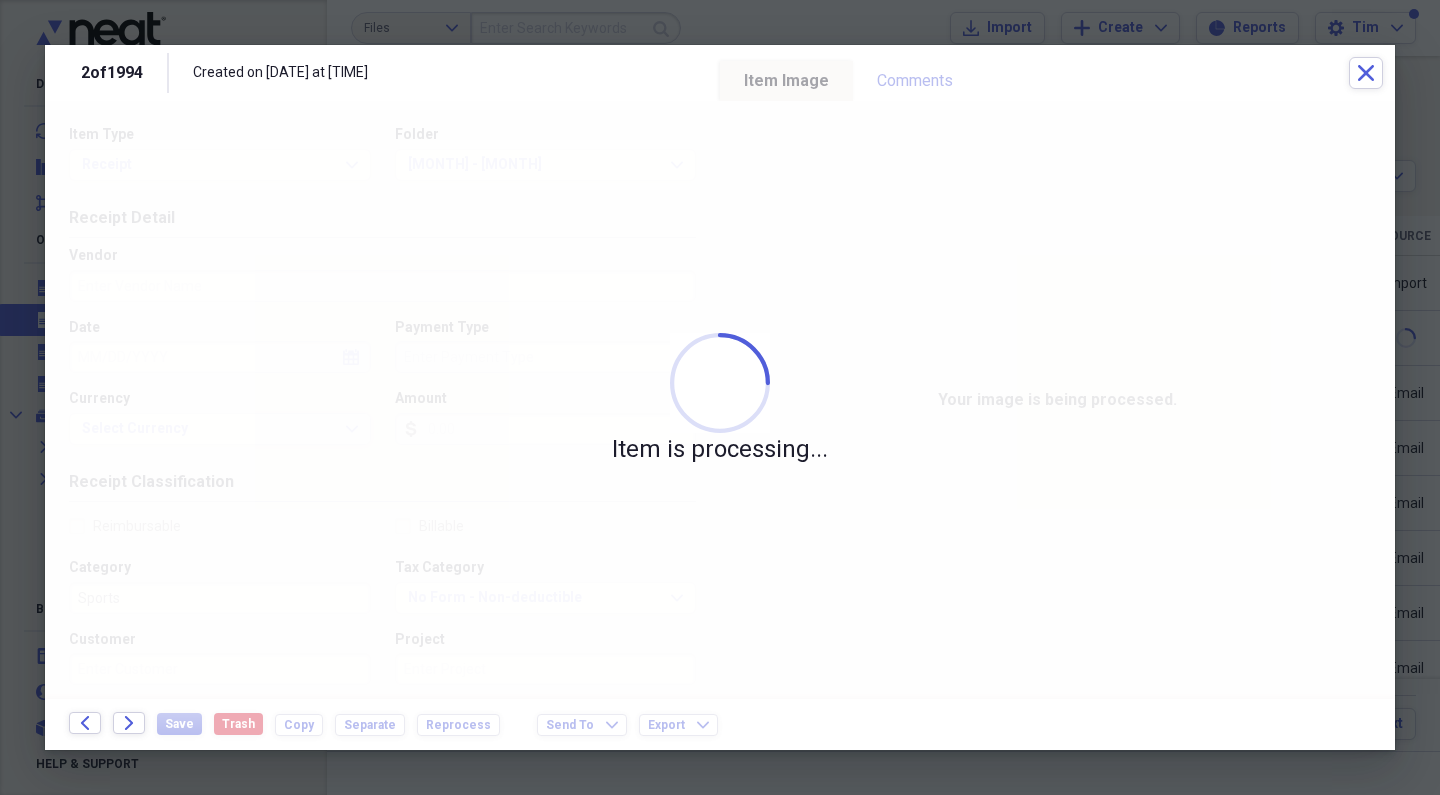 type on "Transport Merchant" 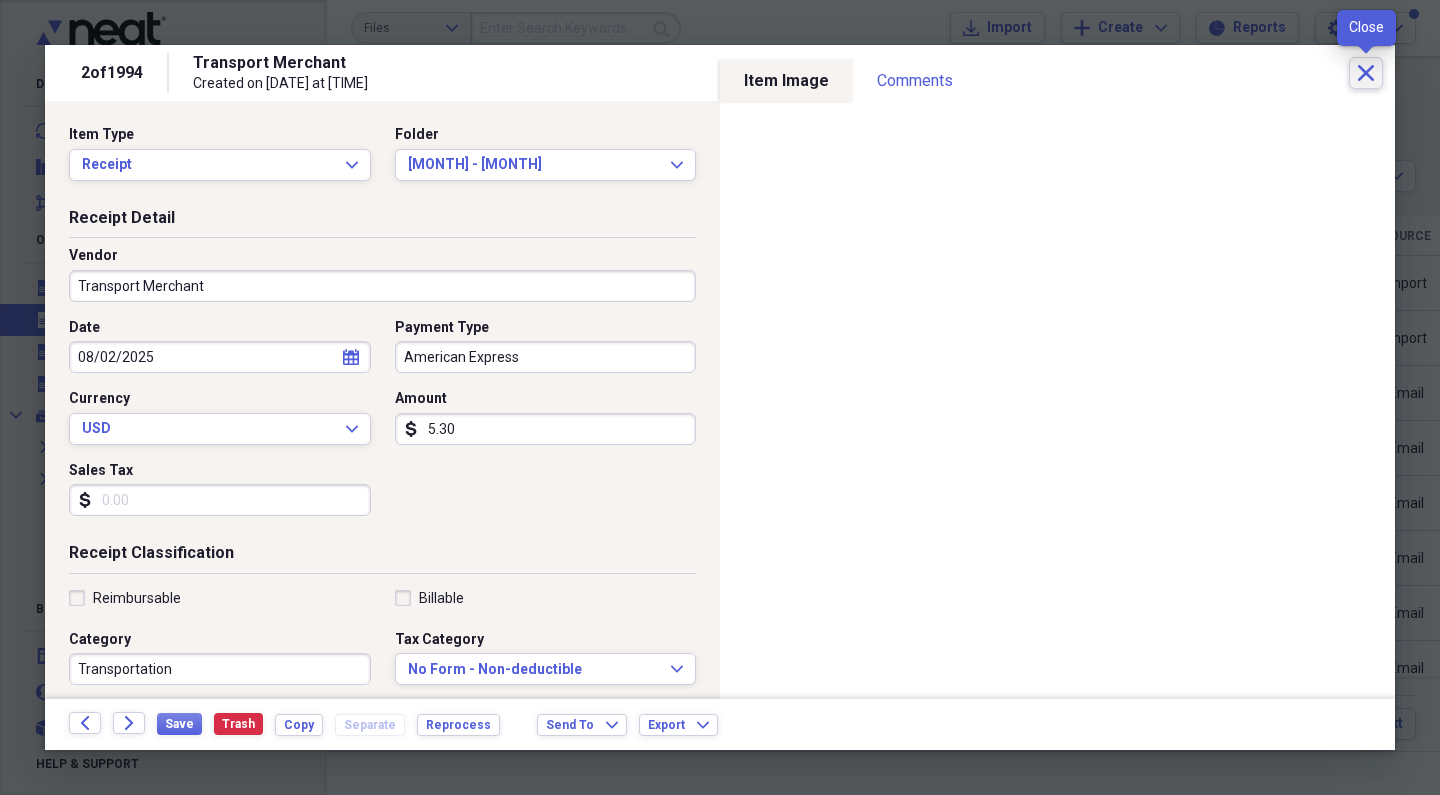 click on "Close" at bounding box center (1366, 73) 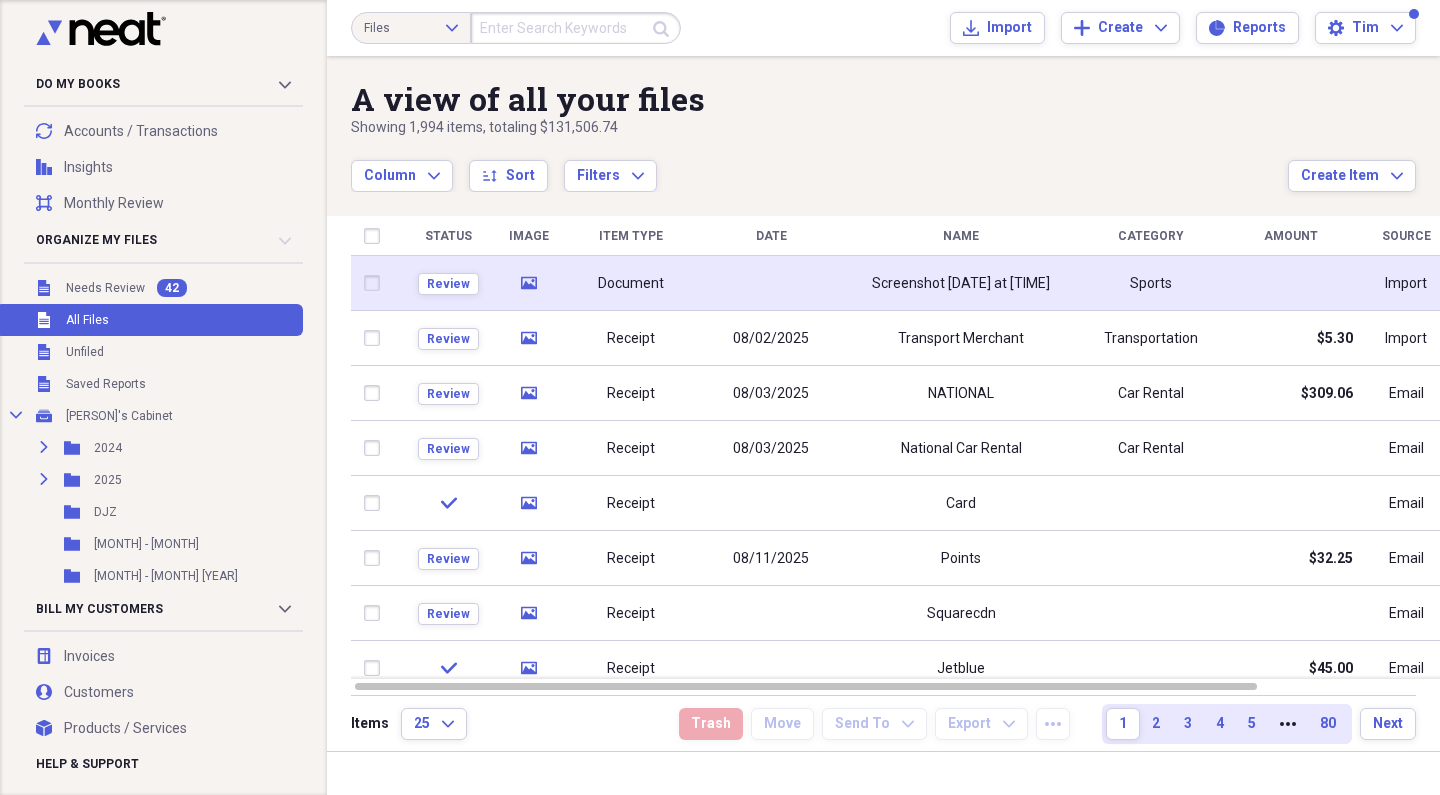 click on "Screenshot [DATE] at [TIME]" at bounding box center (961, 284) 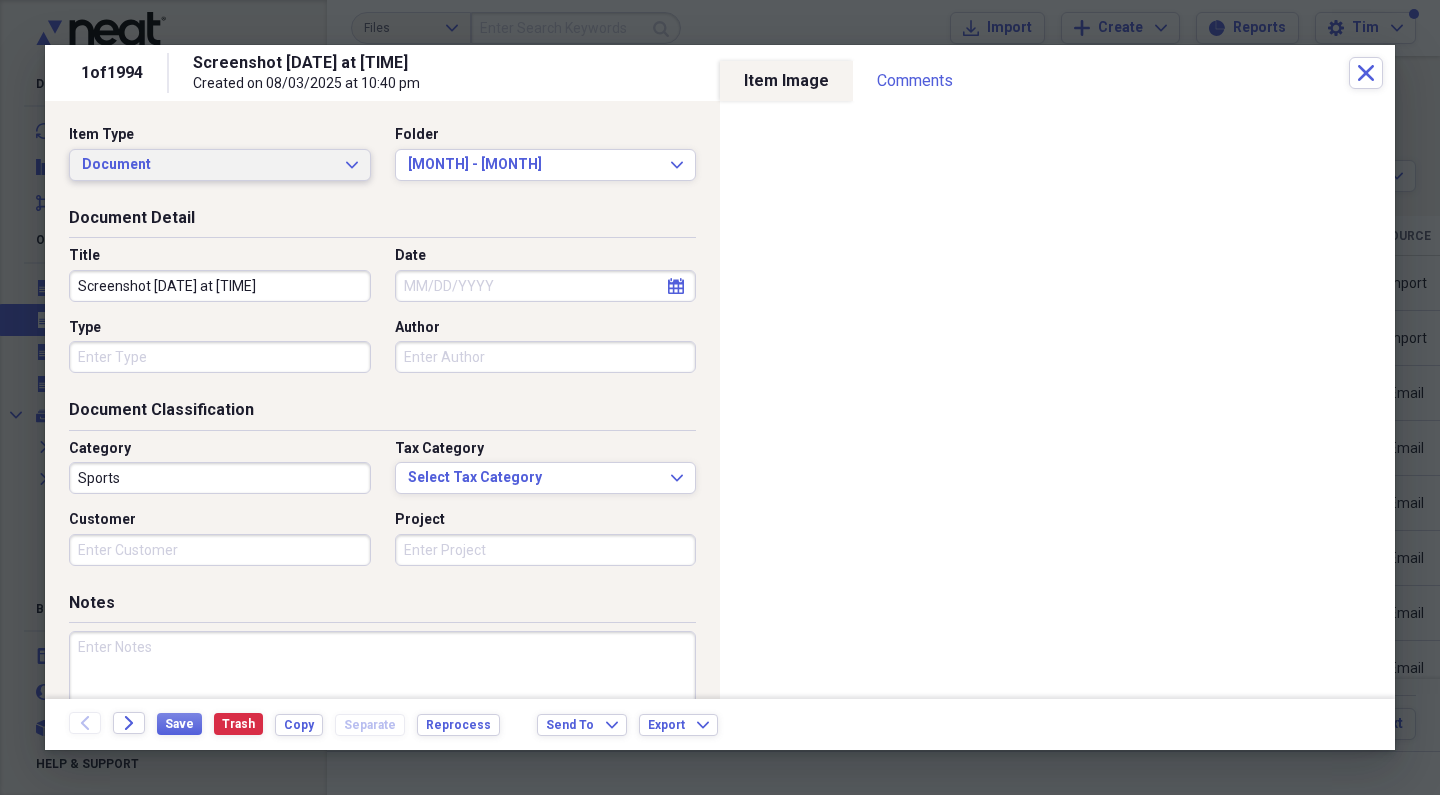 click on "Document" at bounding box center [208, 165] 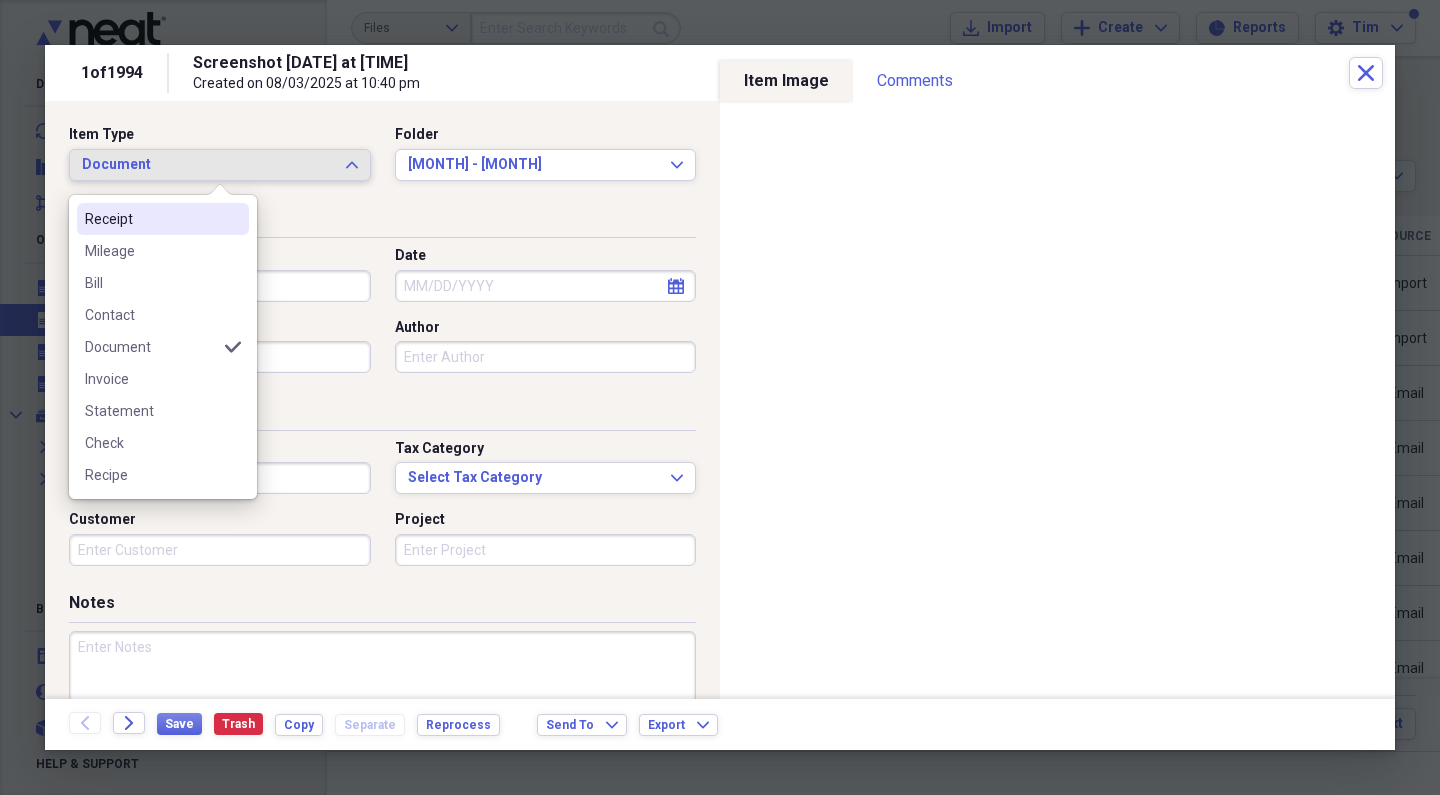 click on "Receipt" at bounding box center [151, 219] 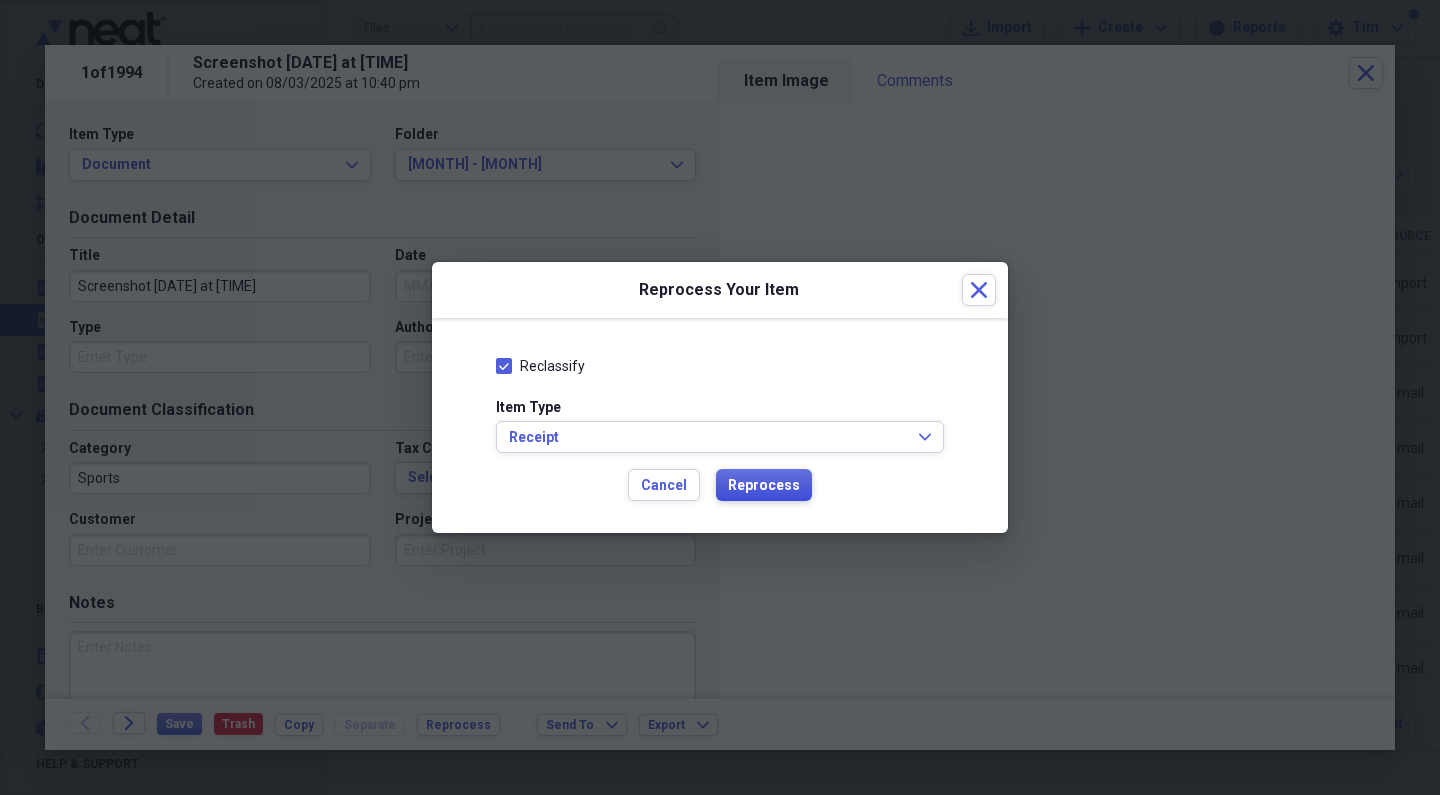 click on "Reprocess" at bounding box center (764, 486) 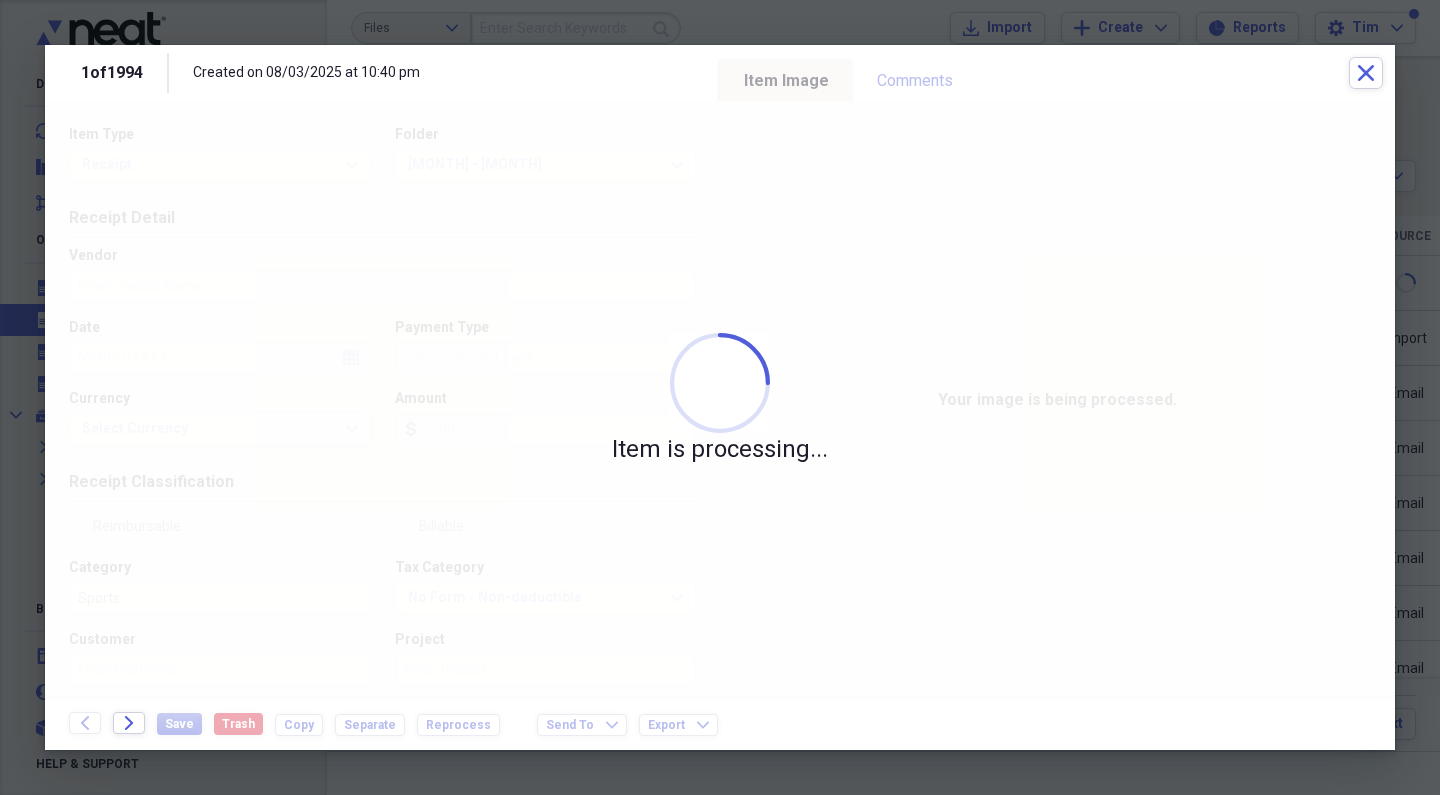 type on "Transport Merchant" 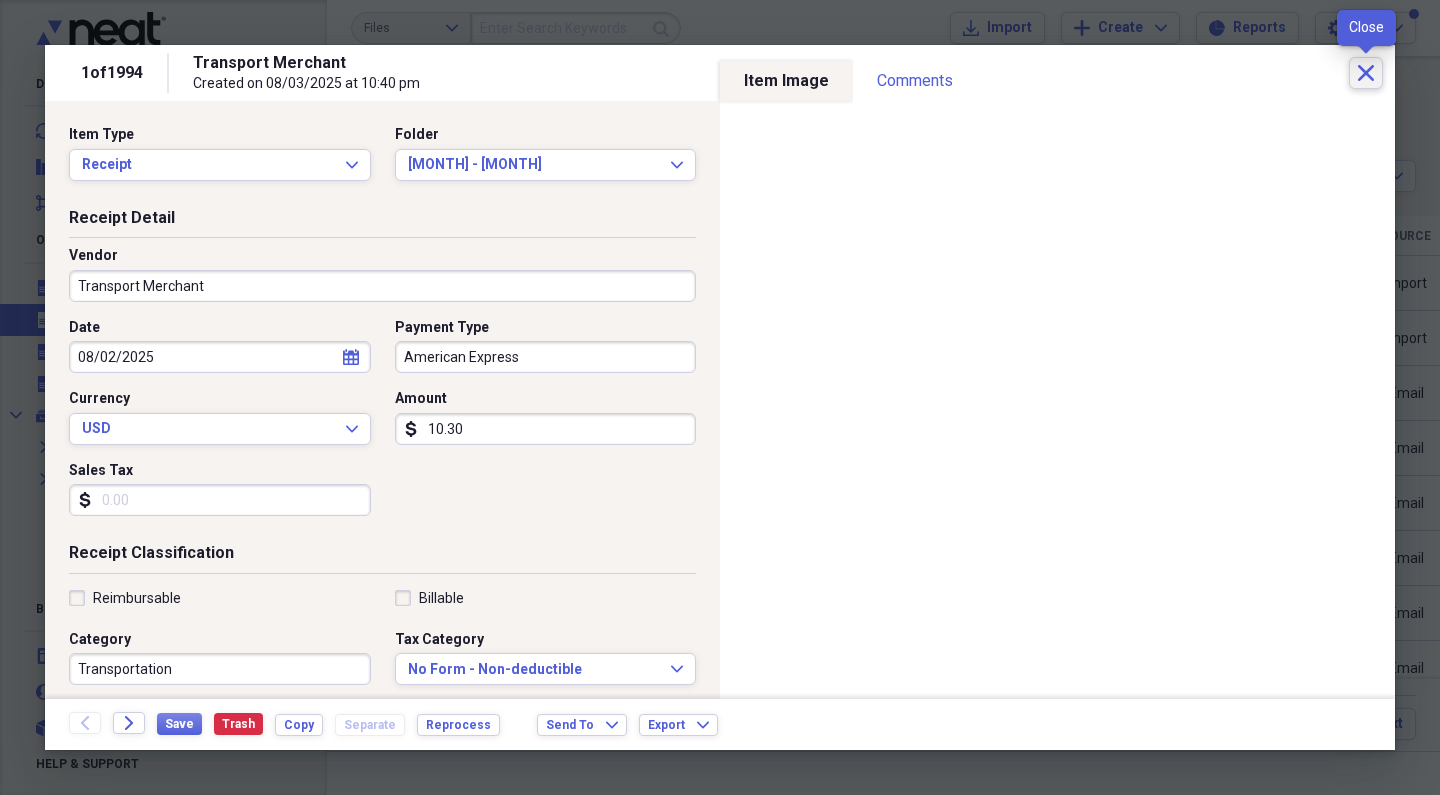 click on "Close" 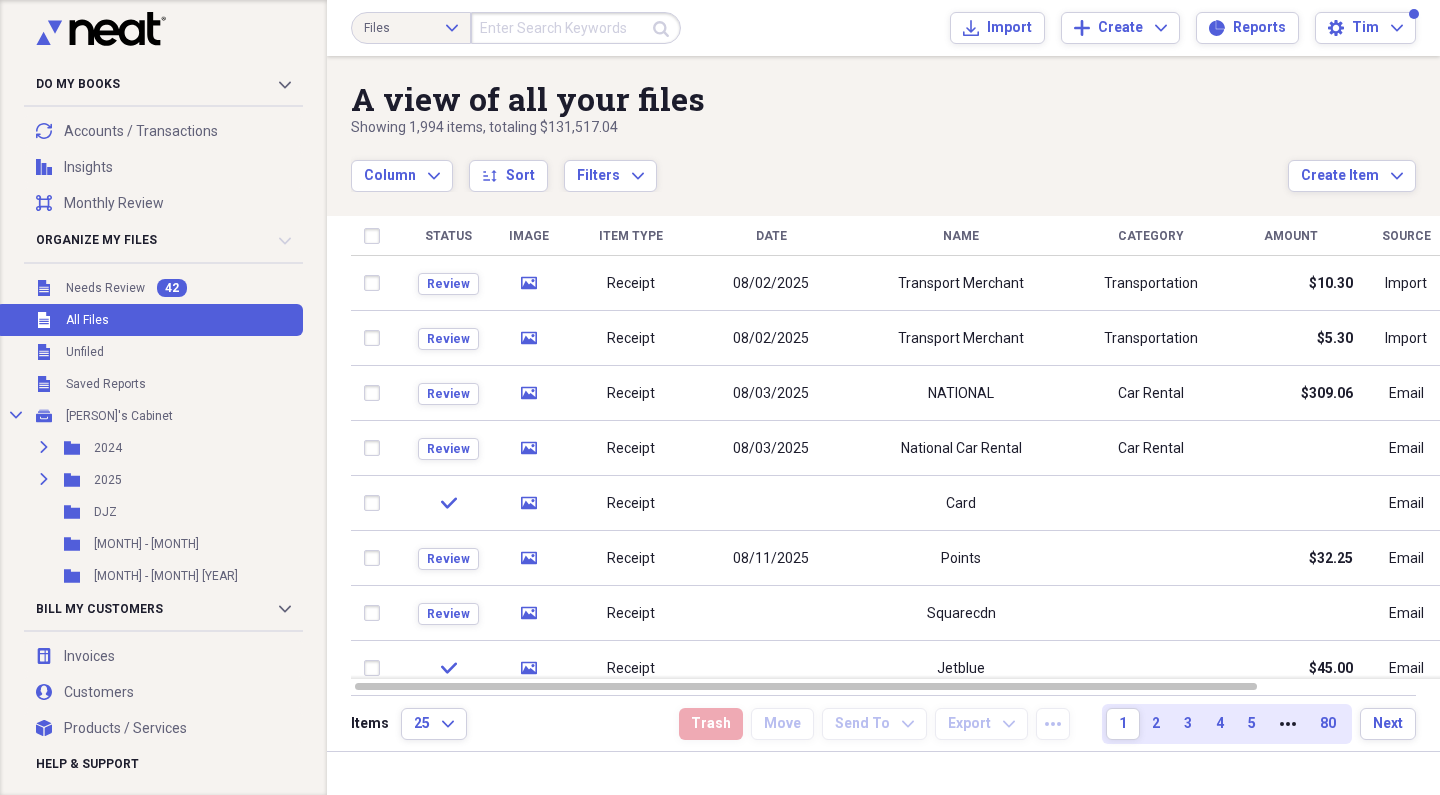 click at bounding box center [576, 28] 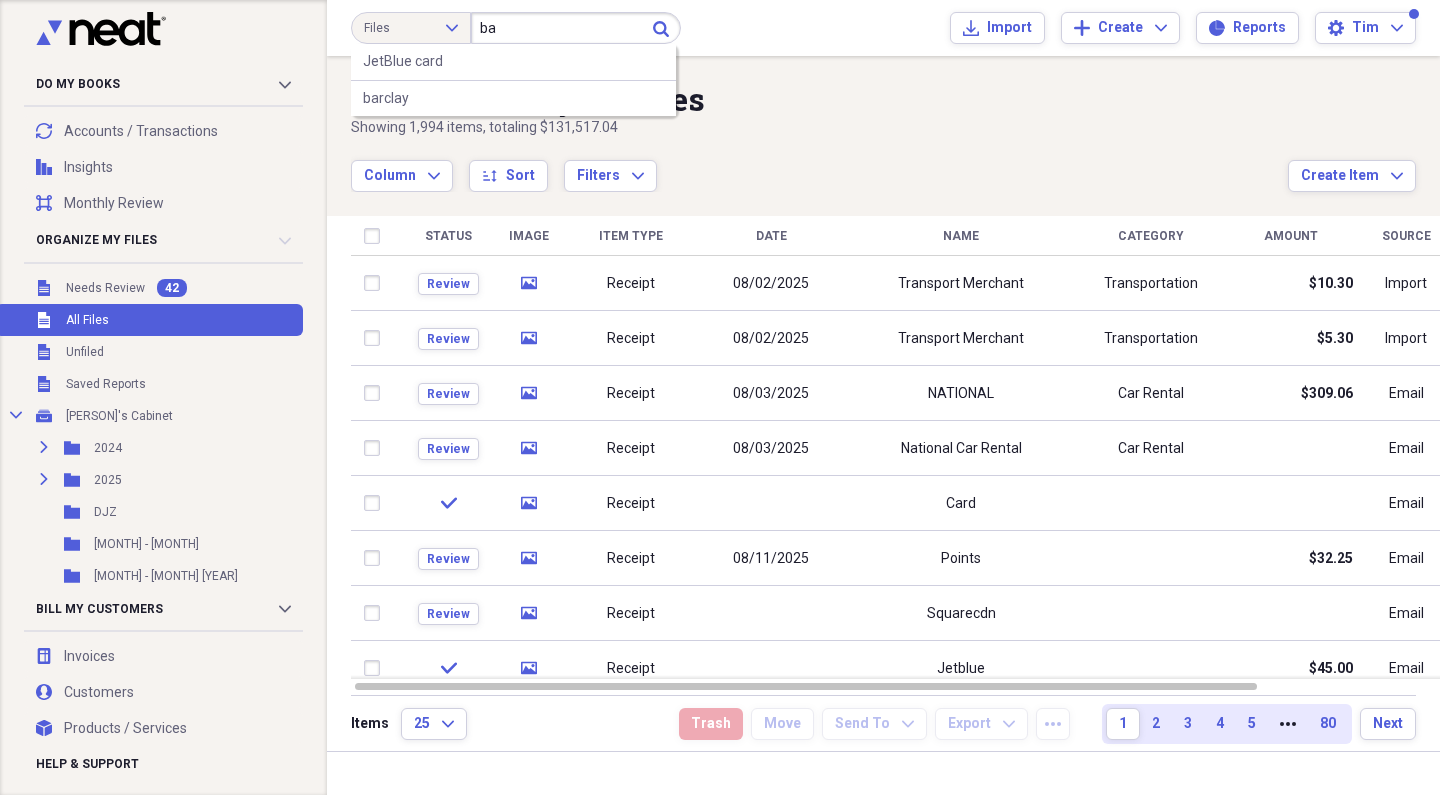 type on "b" 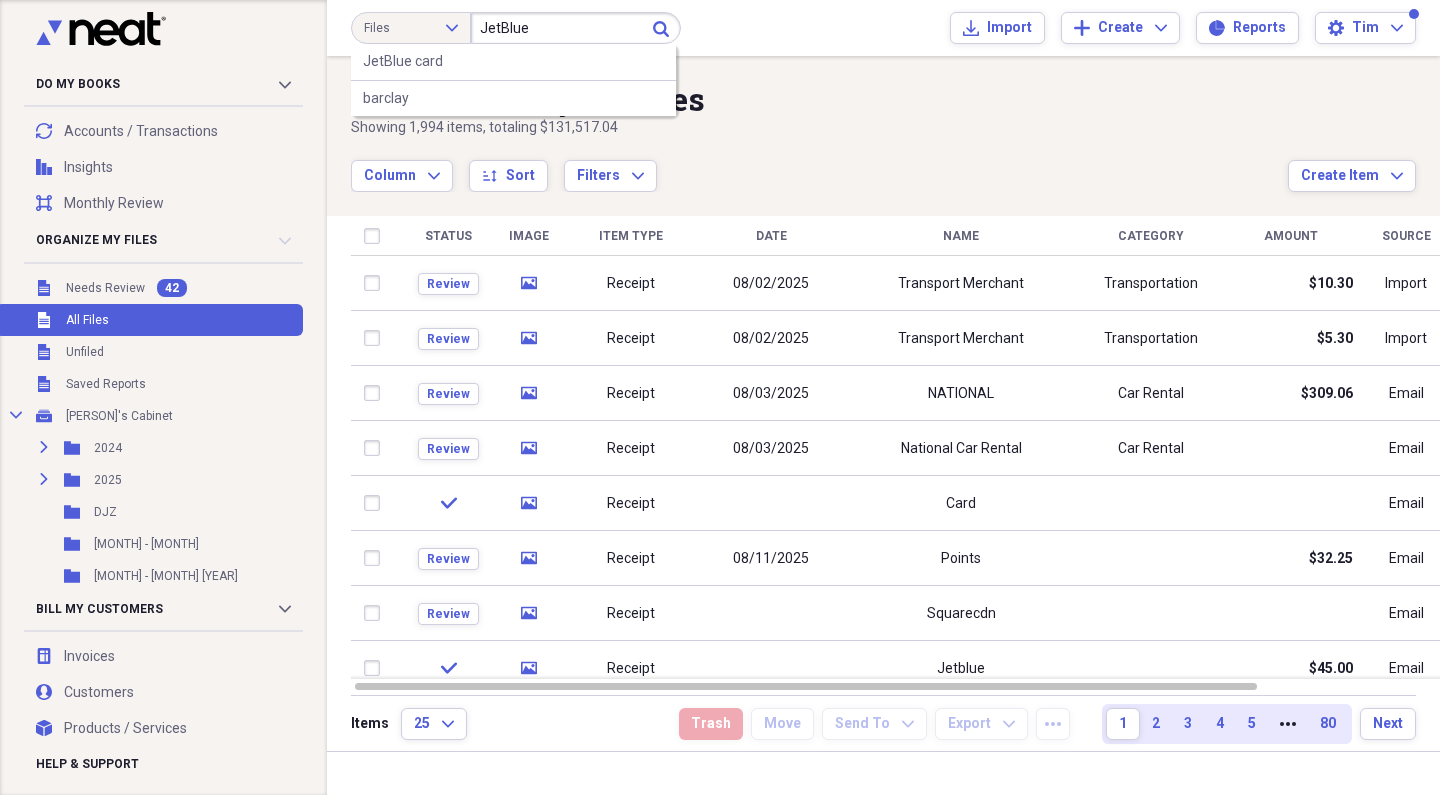 type on "JetBlue" 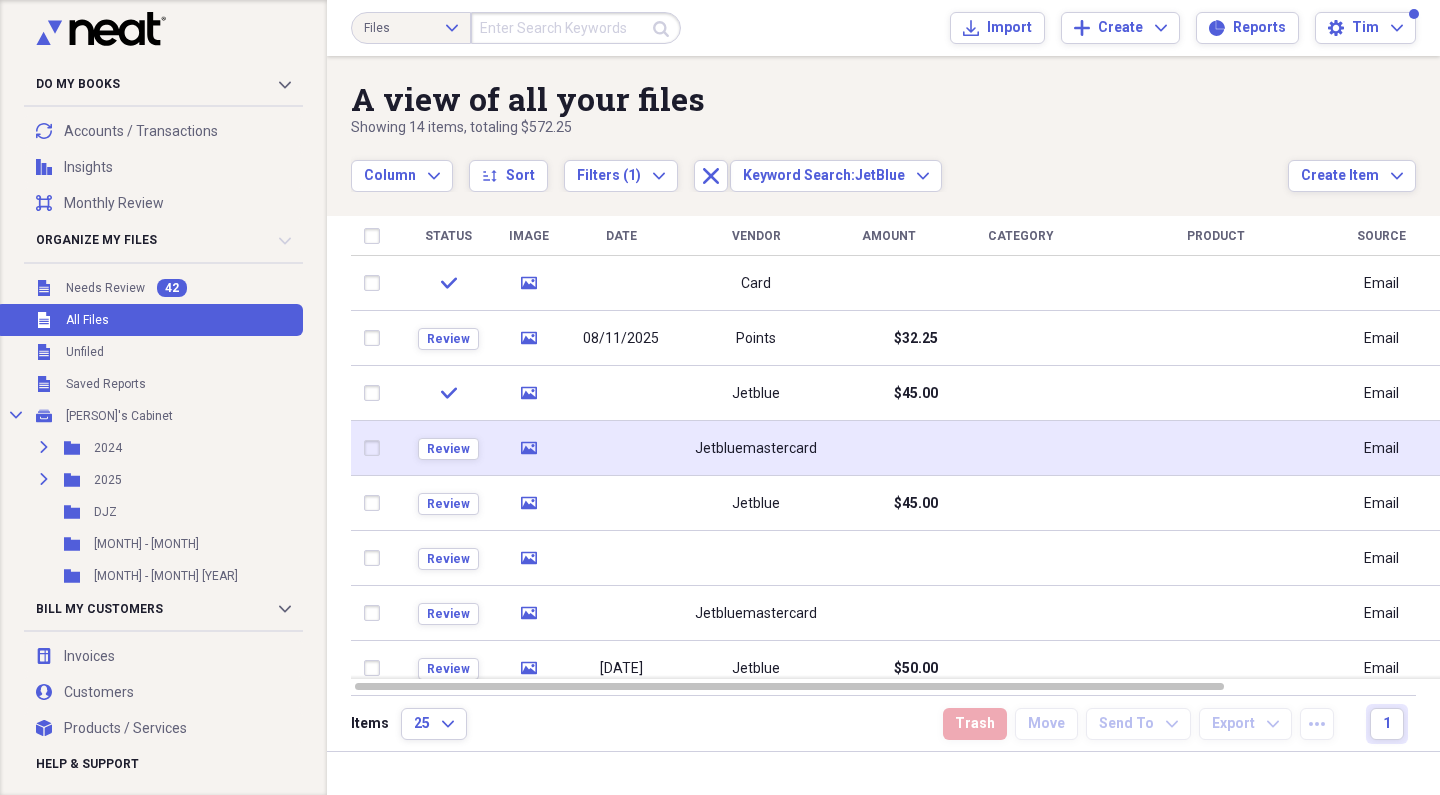 click at bounding box center (621, 448) 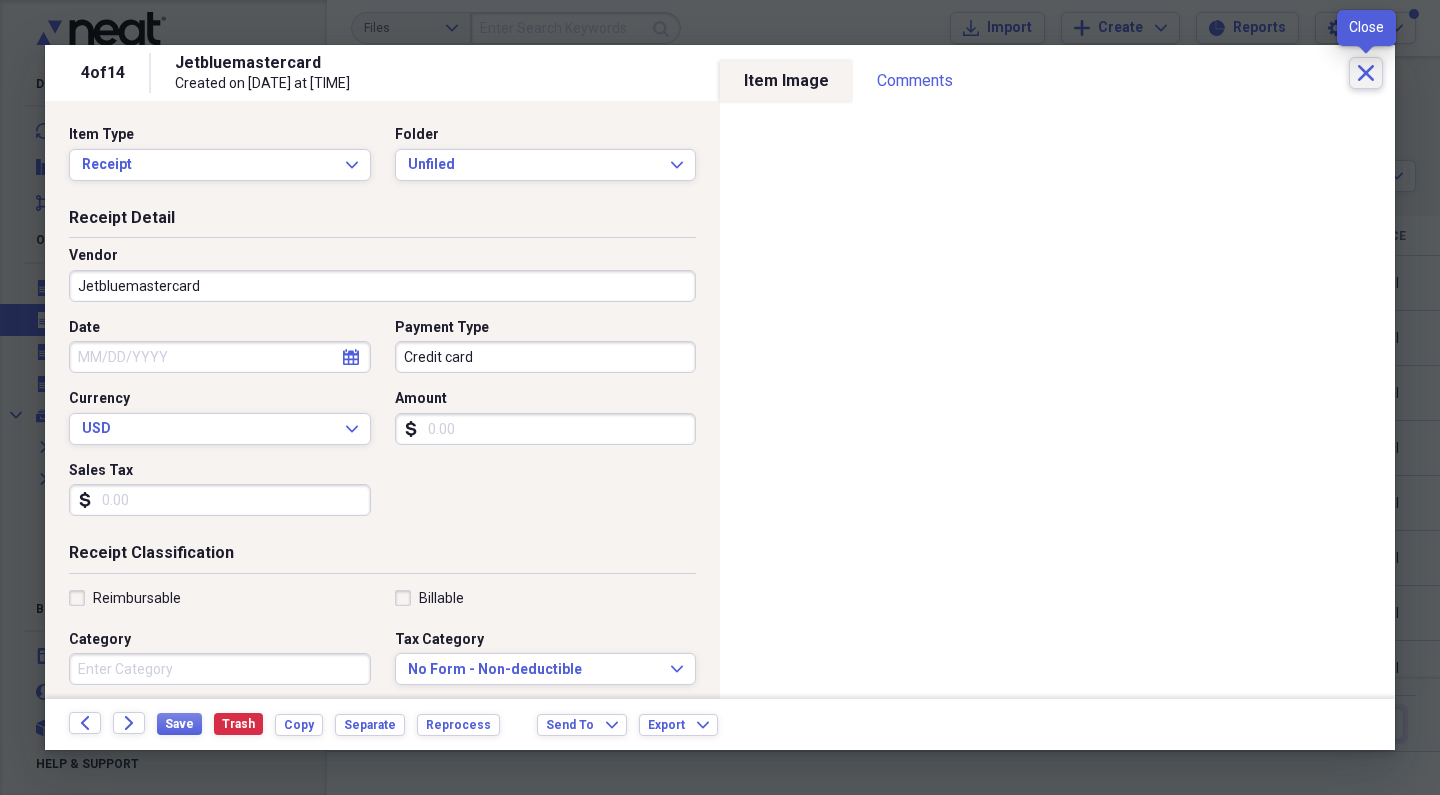 click 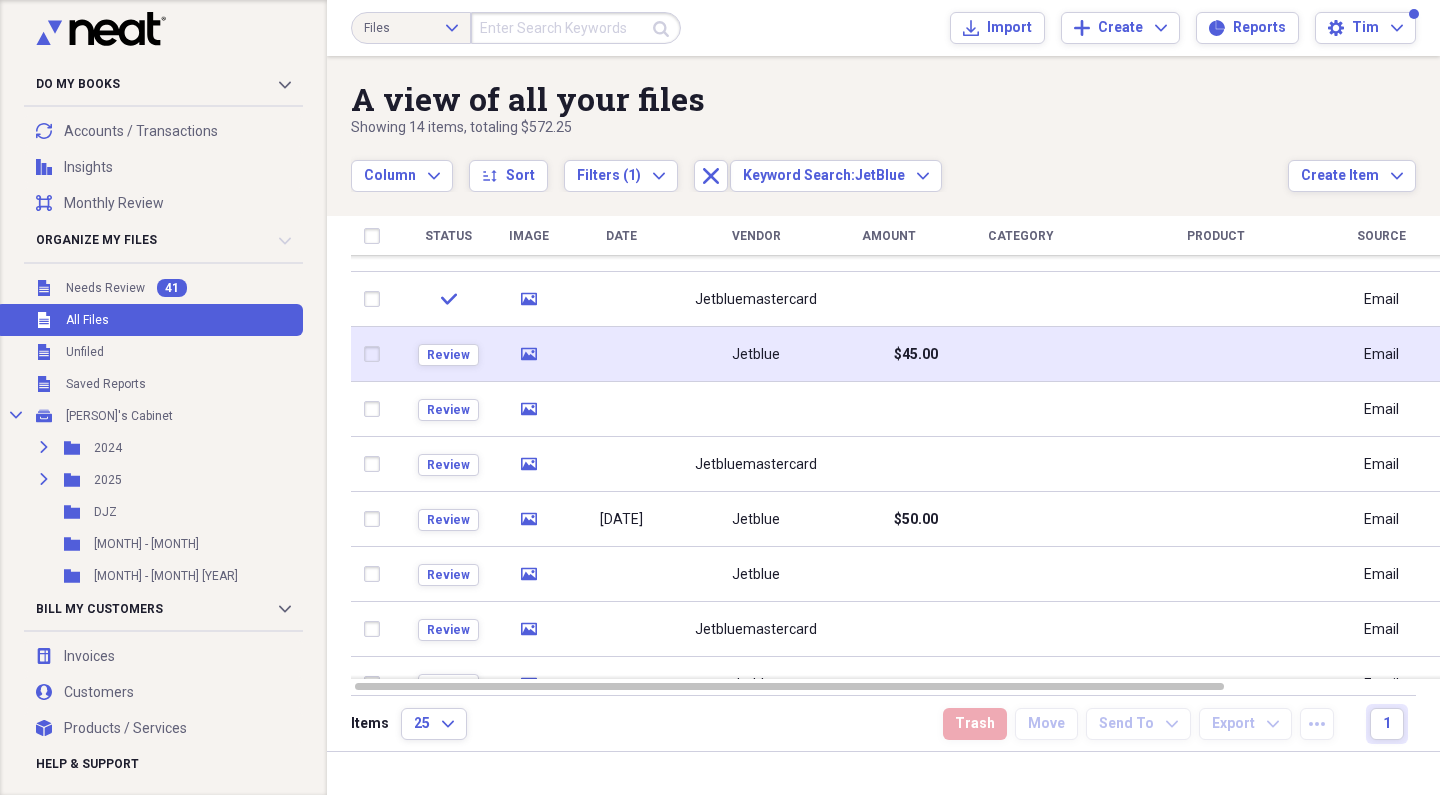 click at bounding box center [376, 354] 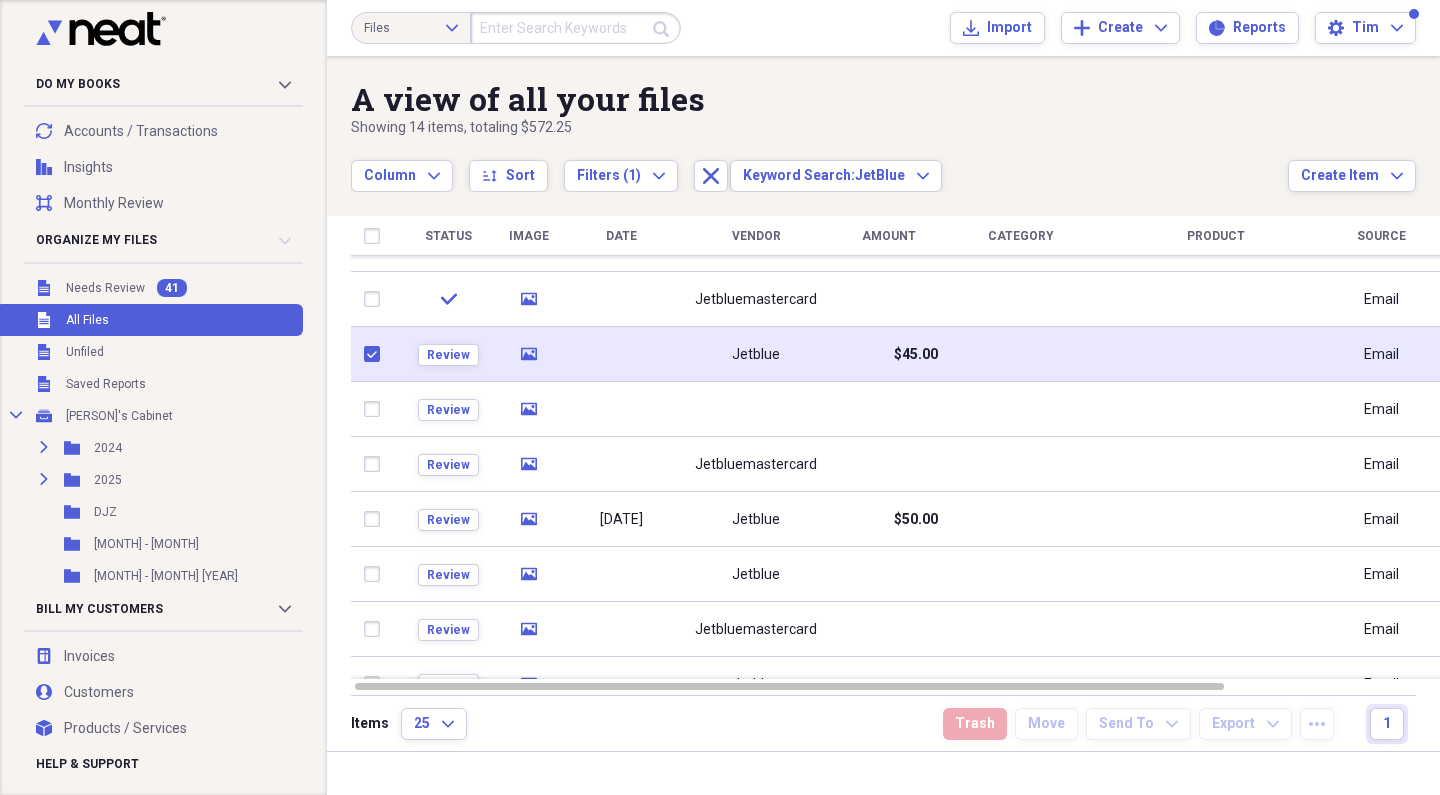 checkbox on "true" 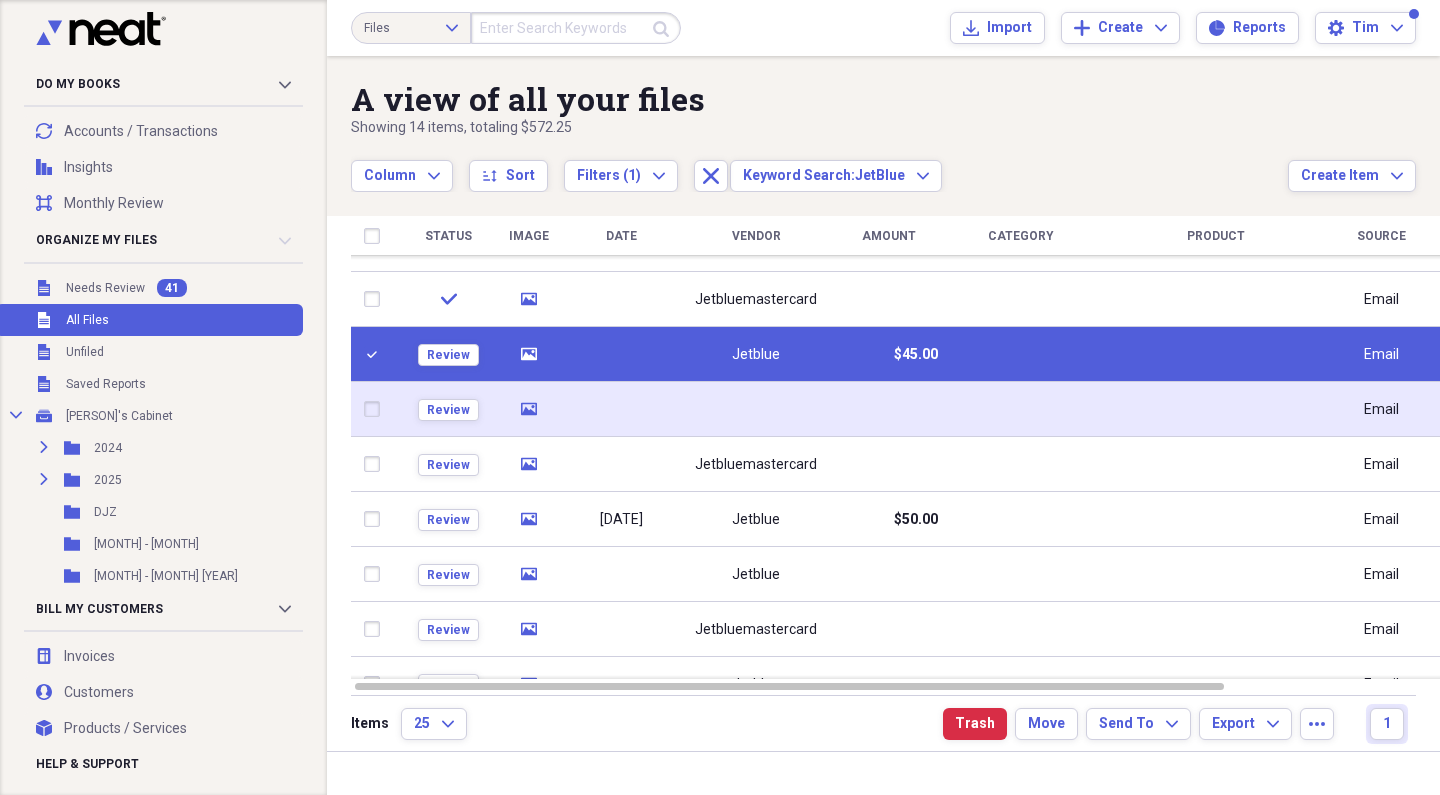 click at bounding box center [376, 409] 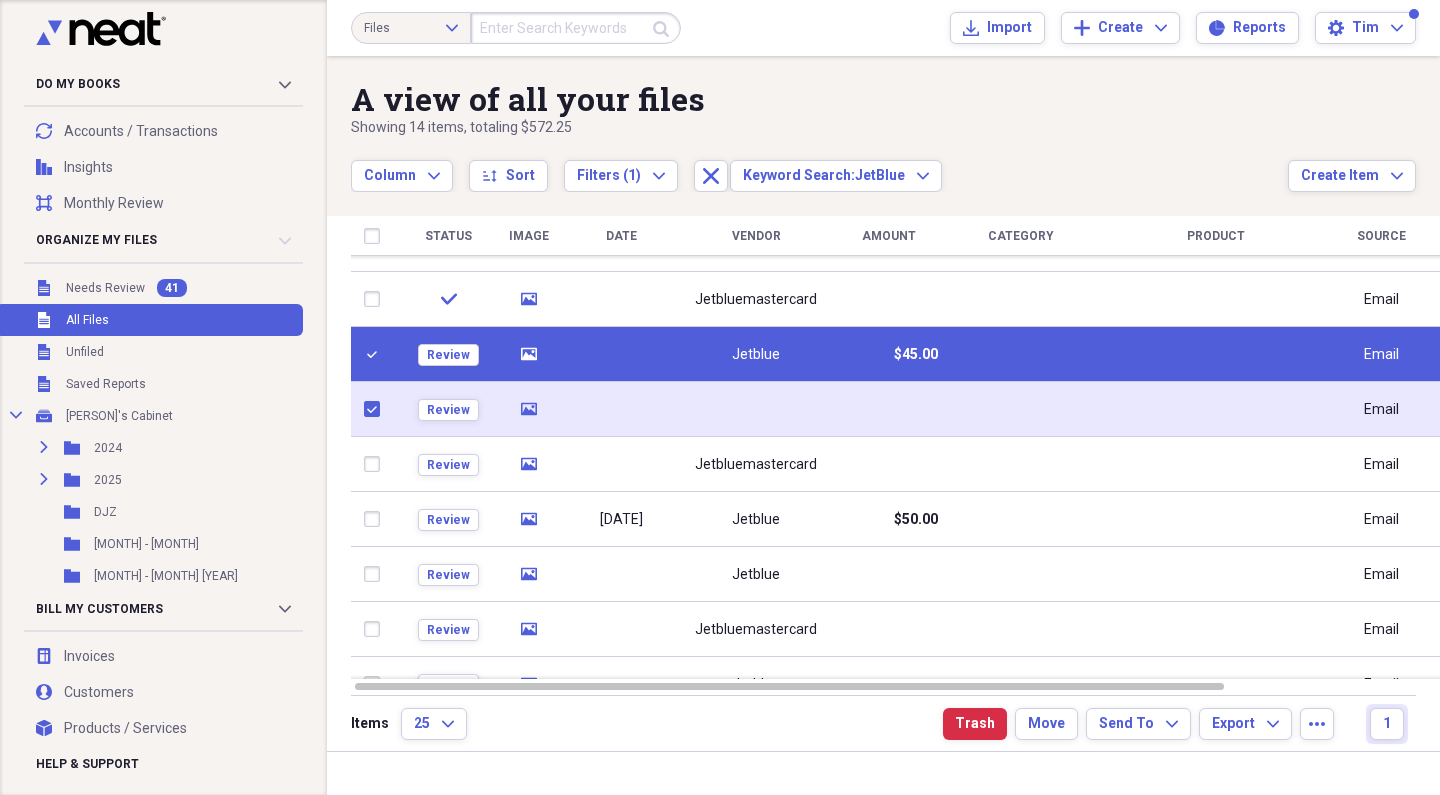 checkbox on "true" 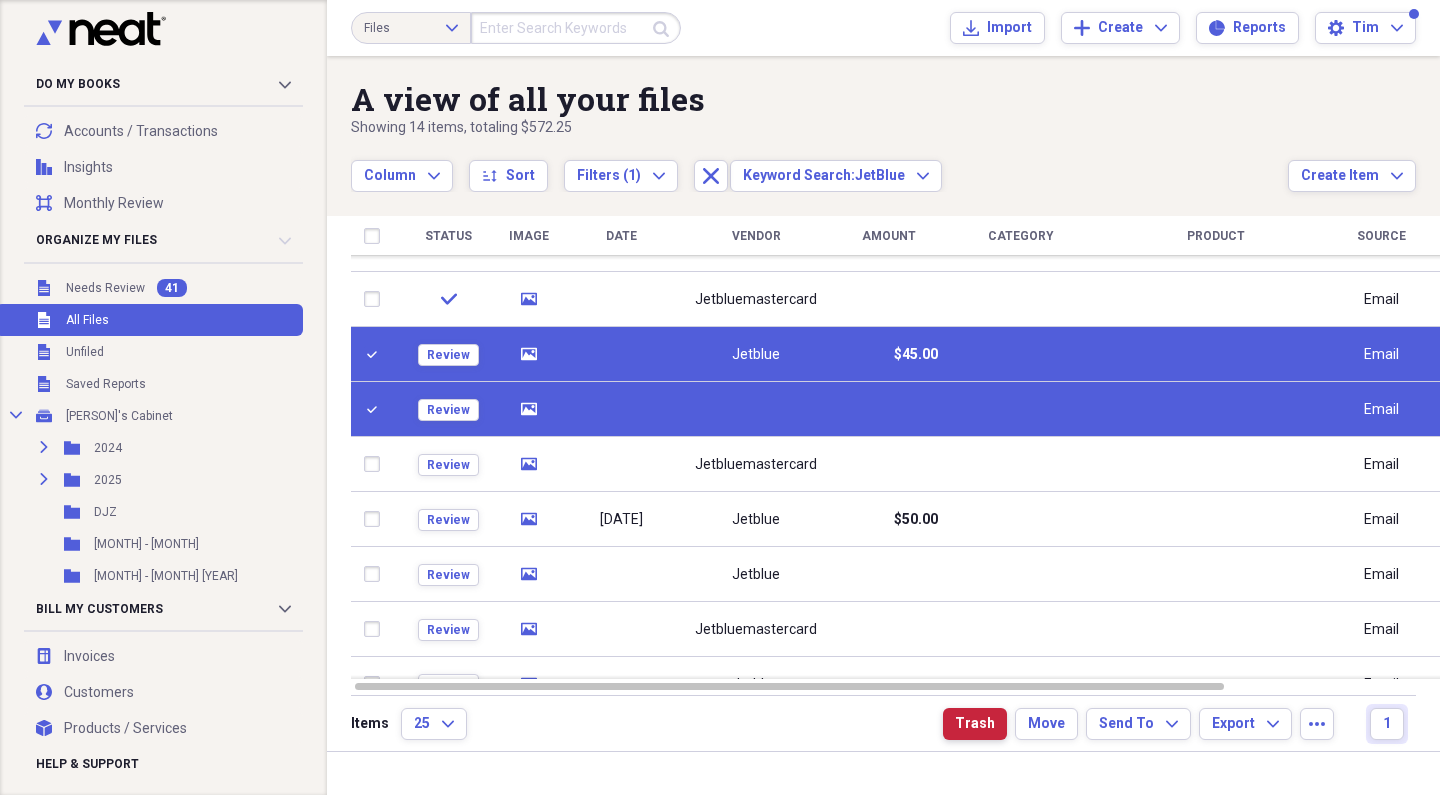 click on "Trash" at bounding box center [975, 724] 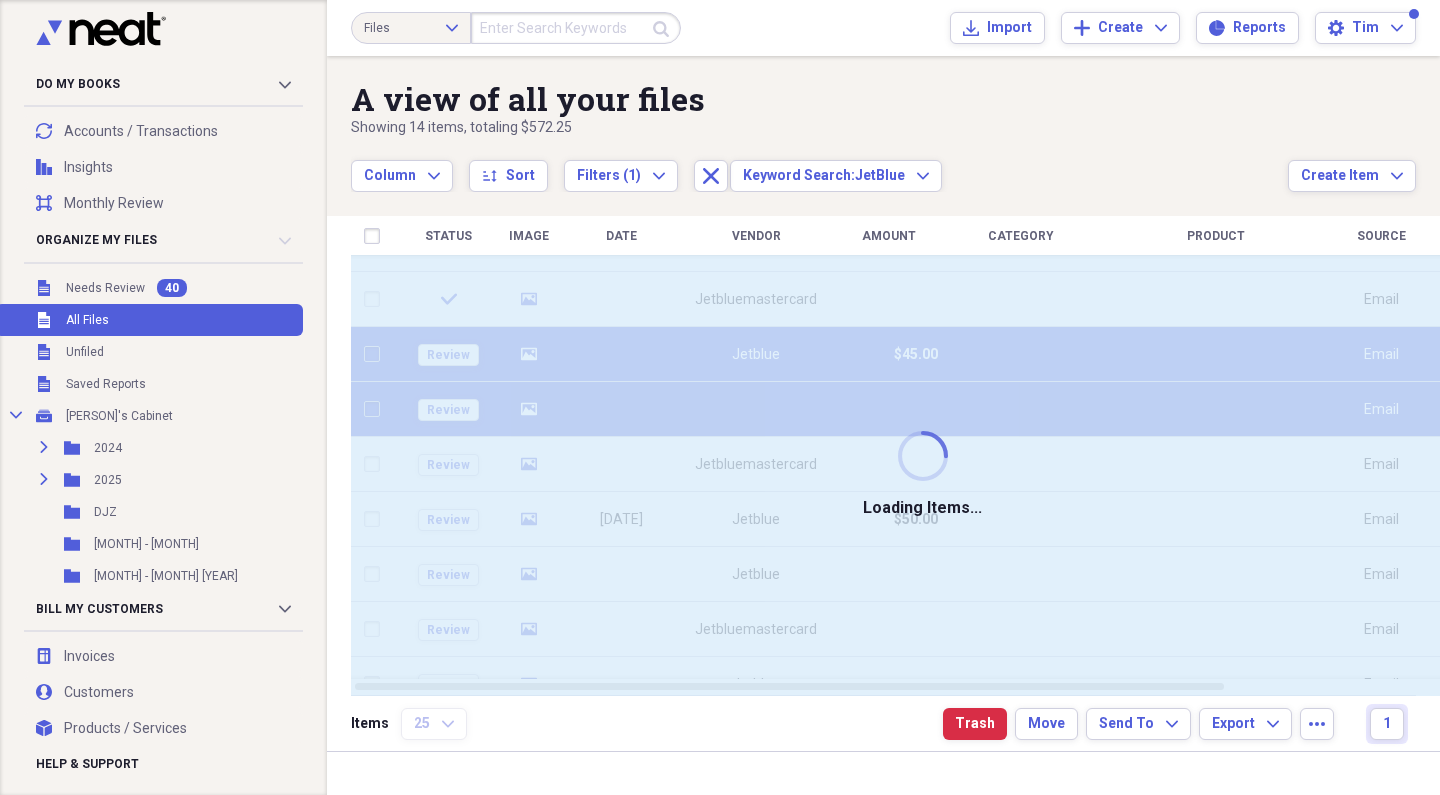 checkbox on "false" 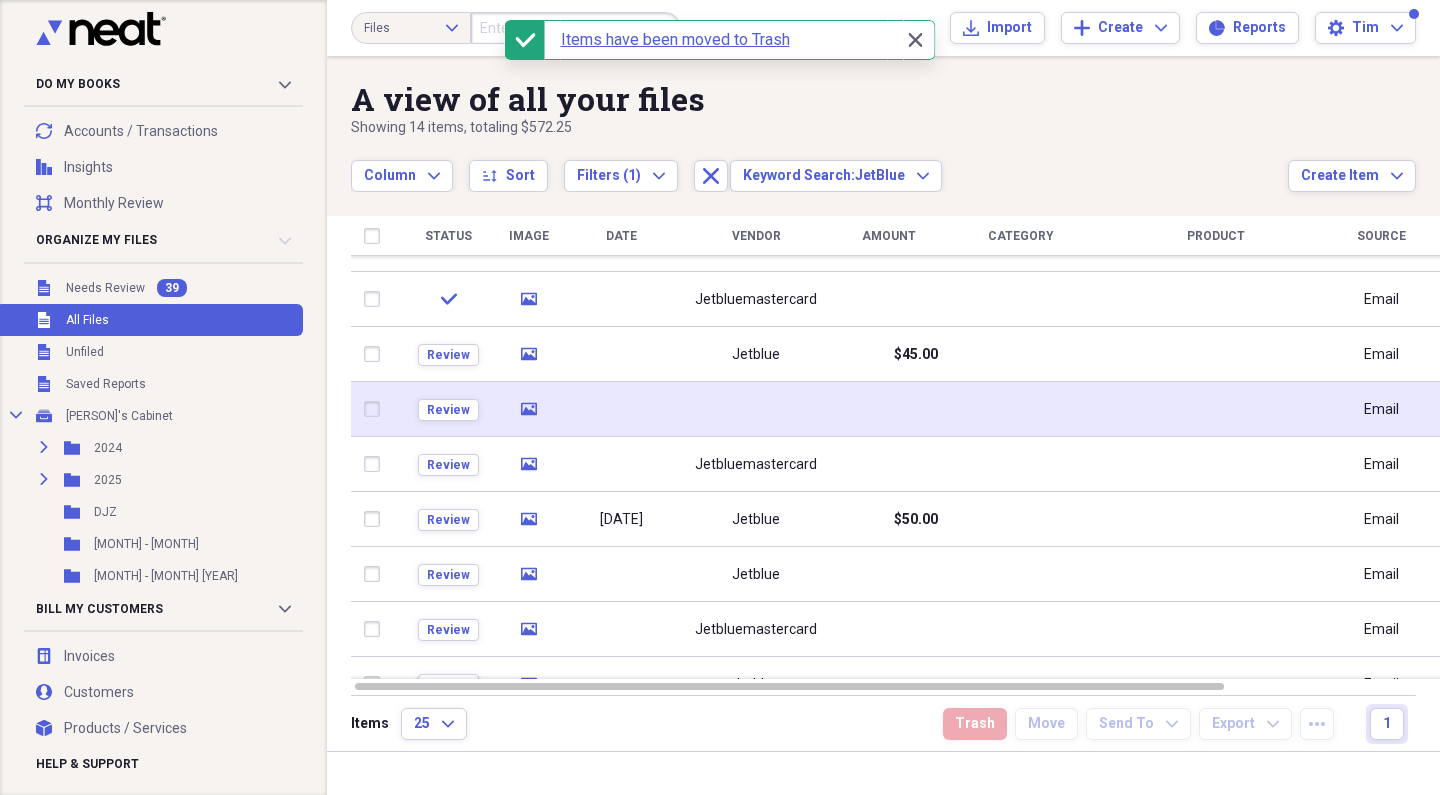 click at bounding box center (756, 409) 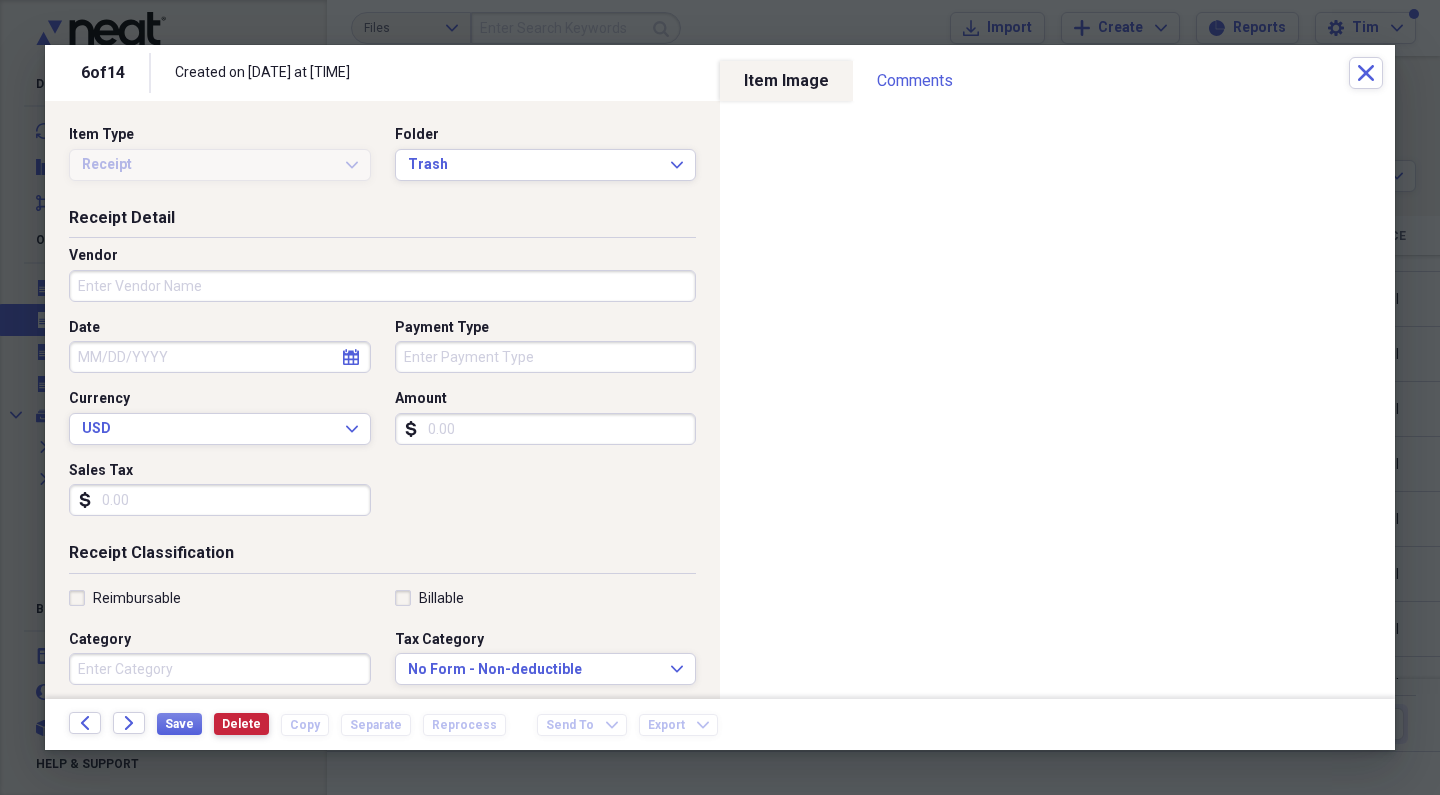 click on "Delete" at bounding box center [241, 724] 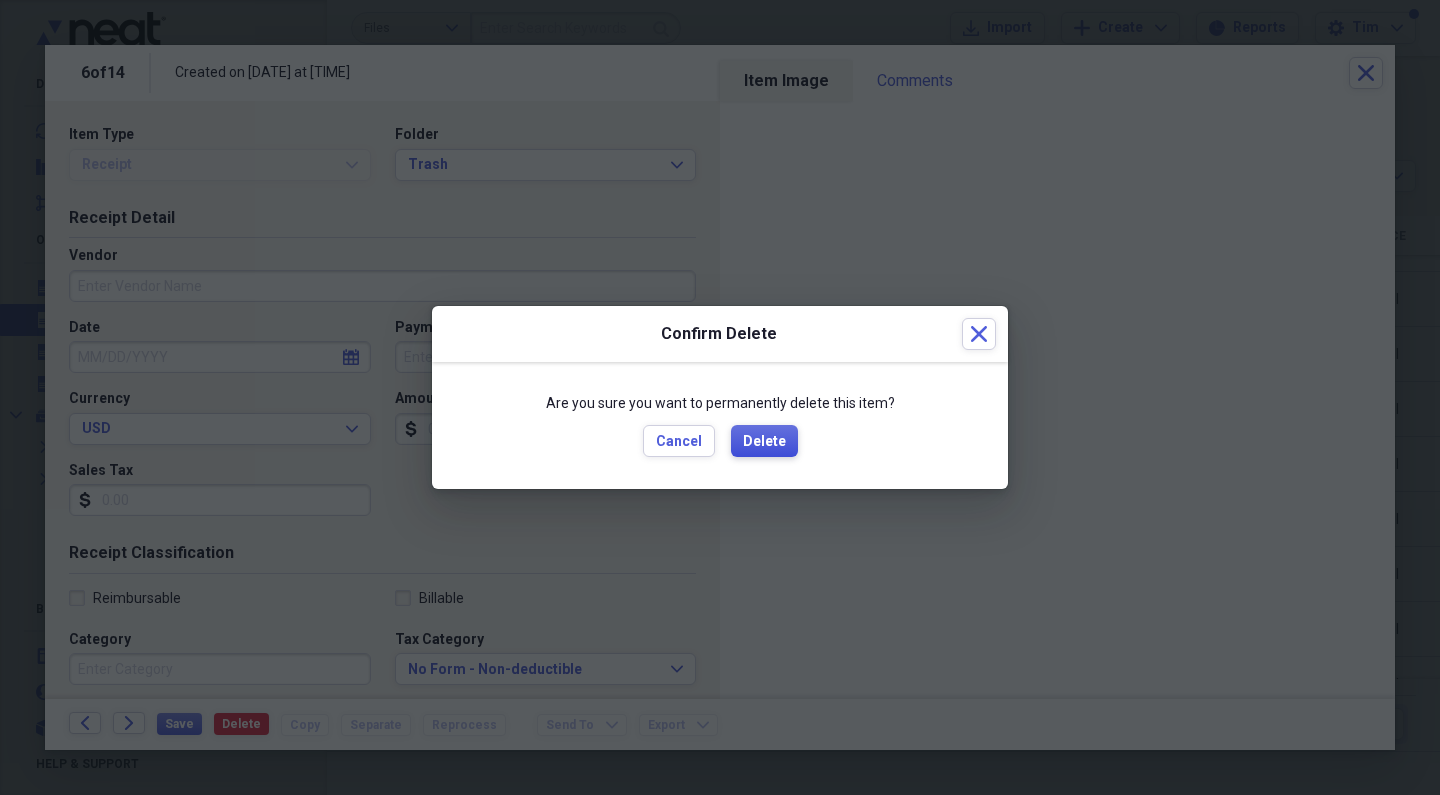 click on "Delete" at bounding box center (764, 442) 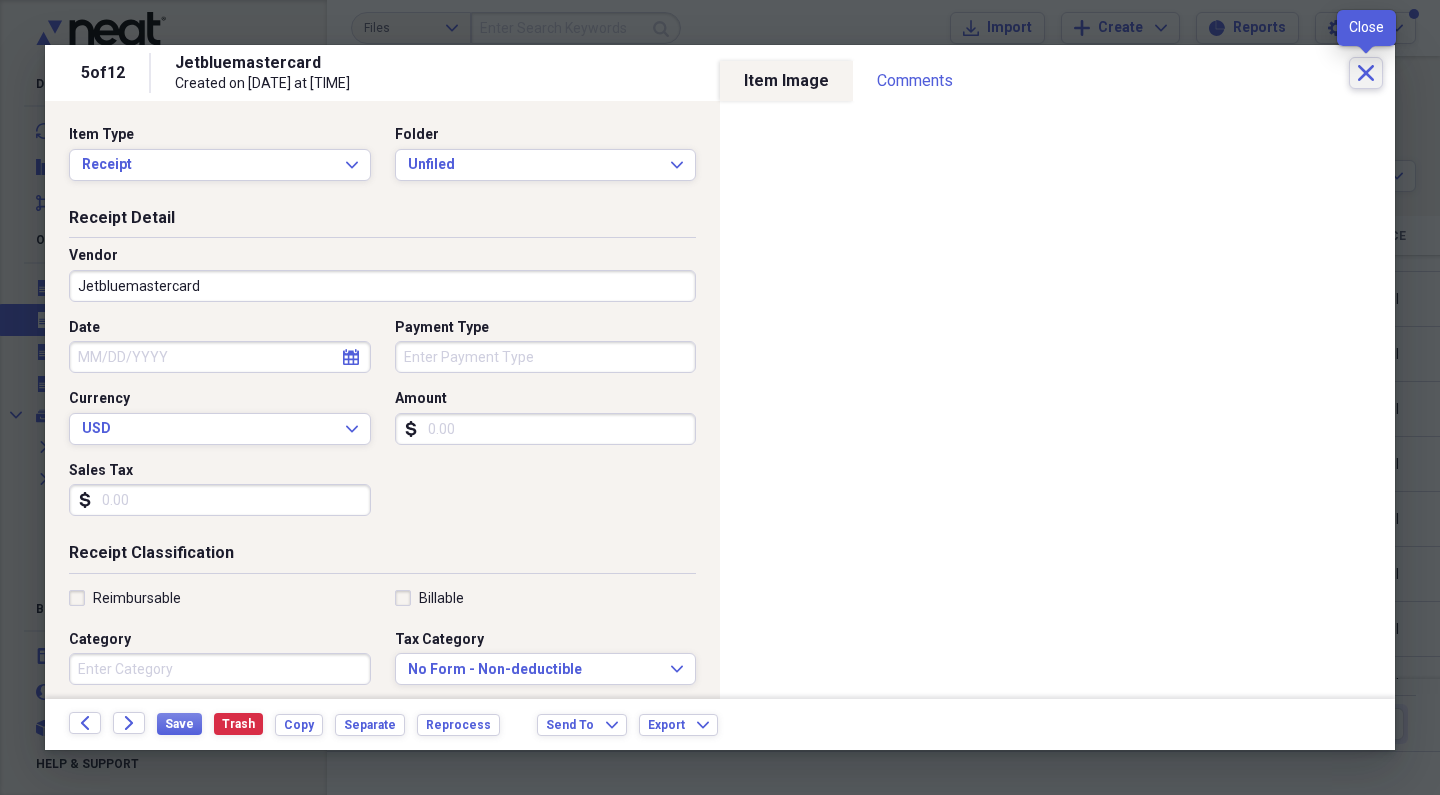 click on "Close" 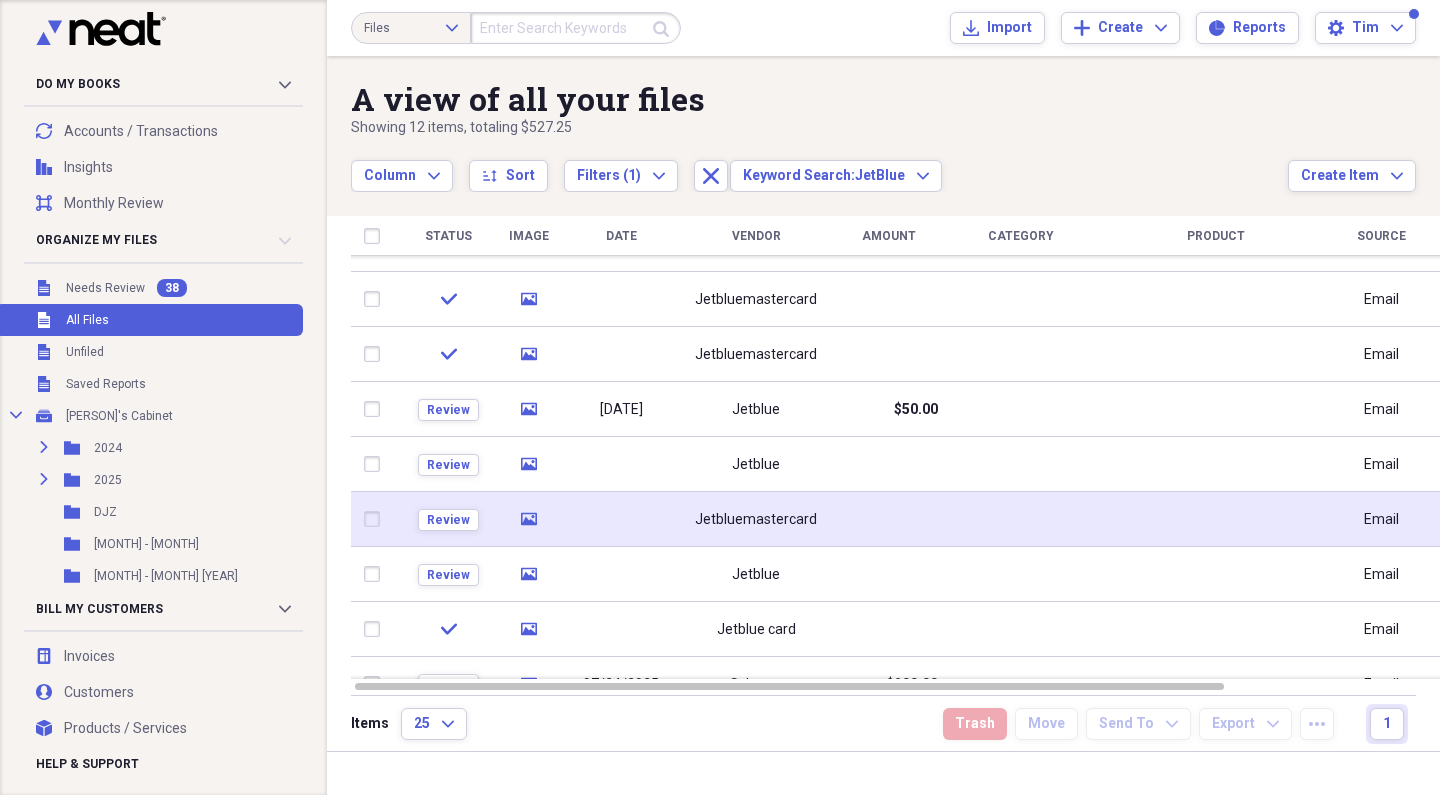 click on "Jetbluemastercard" at bounding box center [756, 520] 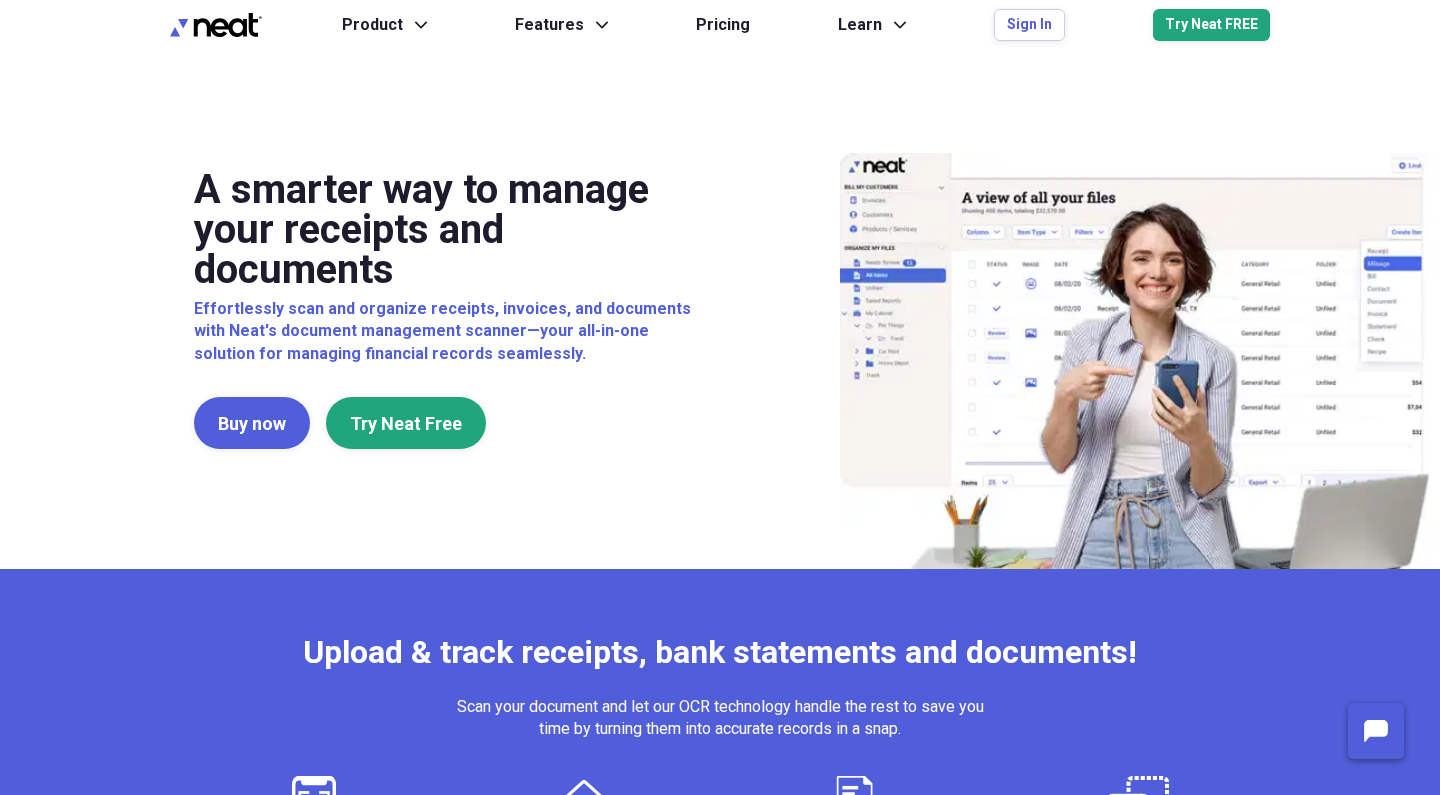 scroll, scrollTop: 0, scrollLeft: 0, axis: both 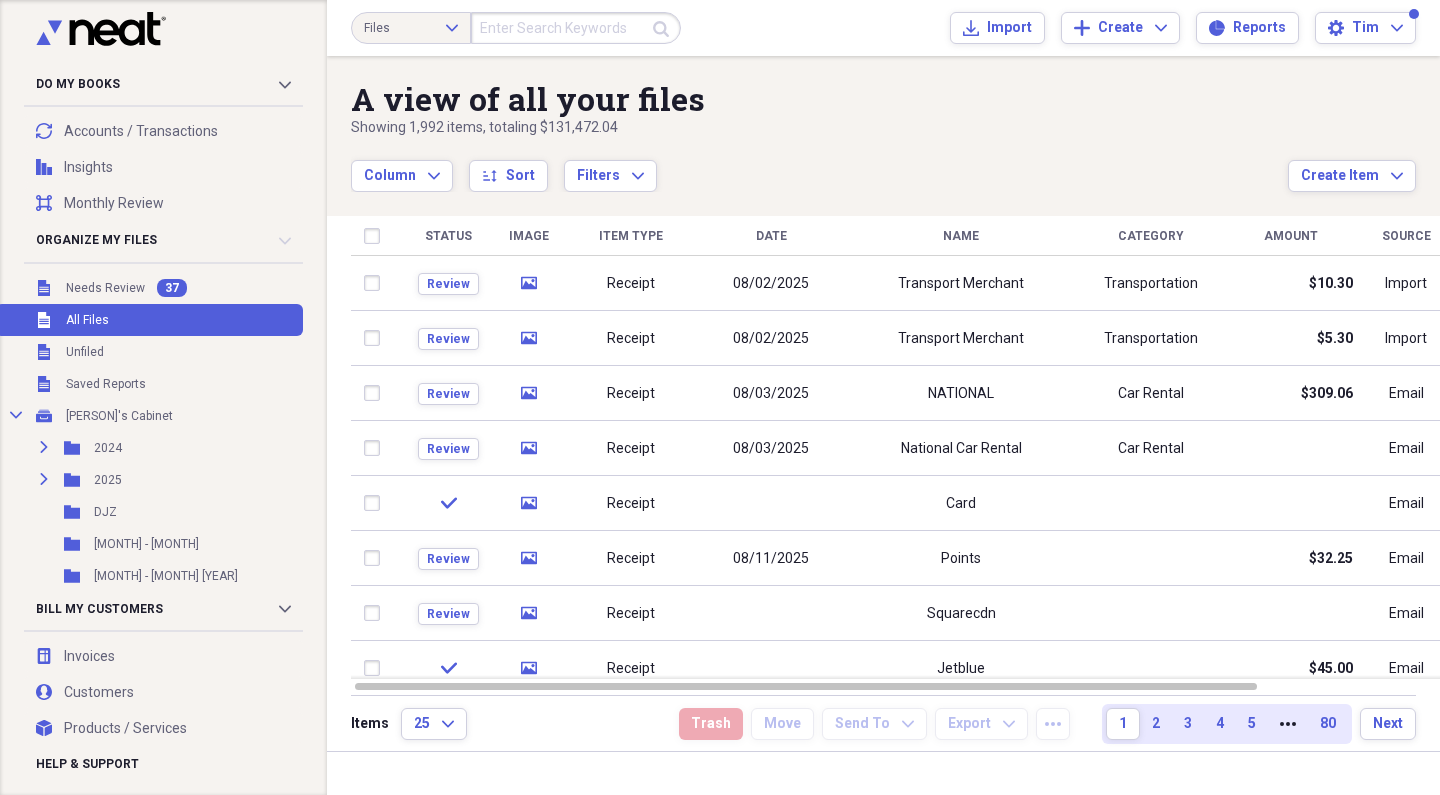 click at bounding box center [576, 28] 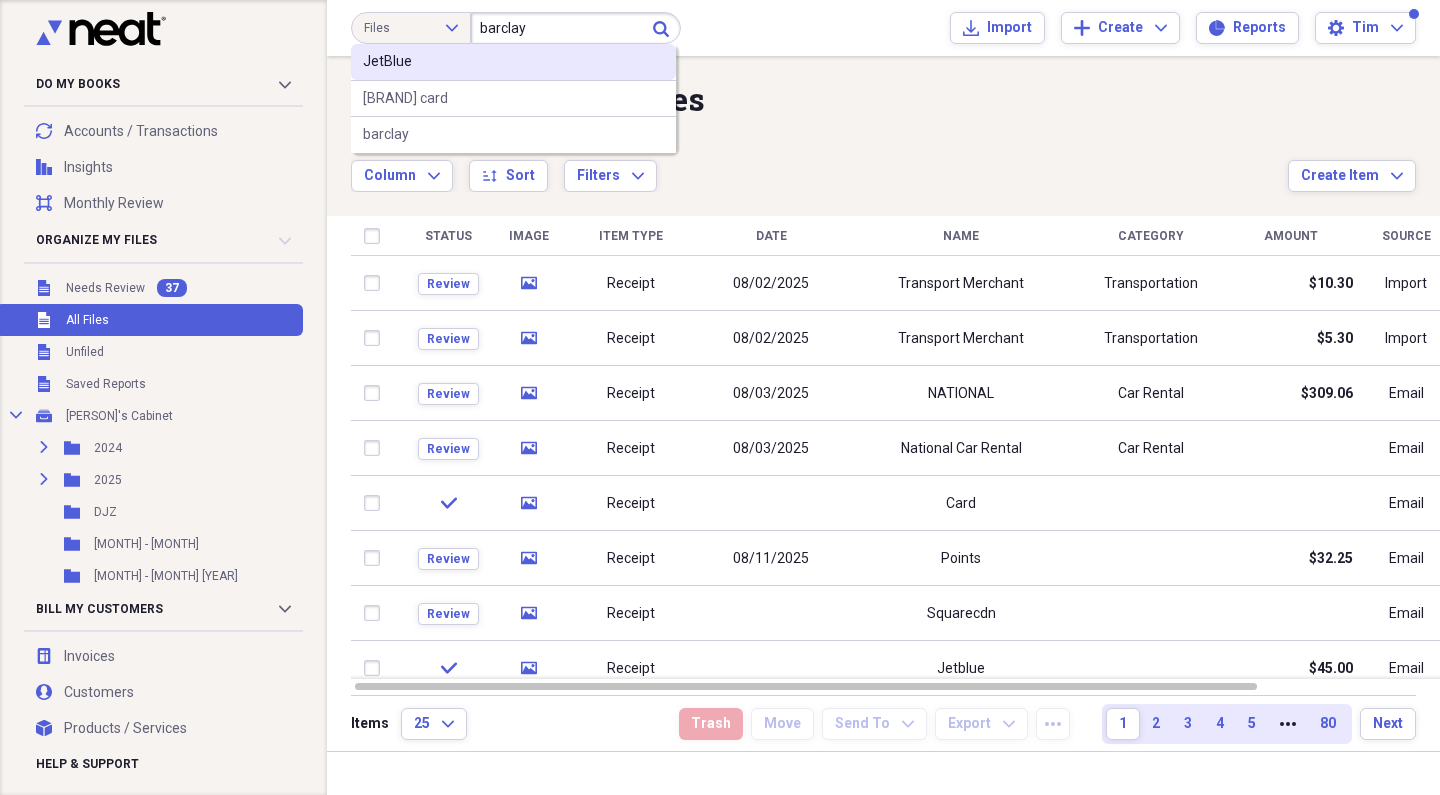 click on "Files Expand barclay Submit JetBlue JetBlue card barclay Import Import Add Create Expand Reports Reports Settings Tim Expand A view of all your files Showing 1,992 items , totaling $131,472.04 Column Expand sort Sort Filters  Expand Create Item Expand Status Image Item Type Date Name Category Amount Source Date Added chevron-down Folder Review media Receipt 08/02/2025 Transport Merchant Transportation $10.30 Import 08/03/2025 10:40 pm Jul- Aug Review media Receipt 08/02/2025 Transport Merchant Transportation $5.30 Import 08/03/2025 10:38 pm Jul- Aug Review media Receipt 08/03/2025 NATIONAL Car Rental $309.06 Email 08/03/2025 10:36 pm Unfiled Review media Receipt 08/03/2025 National Car Rental Car Rental Email 08/03/2025 10:36 pm Unfiled check media Receipt Card Email 08/02/2025 11:00 am Unfiled Review media Receipt 08/11/2025 Points $32.25 Email 08/02/2025 6:02 am Unfiled Review media Receipt Squarecdn Email 08/01/2025 8:38 am Unfiled check media Receipt Jetblue $45.00 Email 08/01/2025 4:53 am Unfiled Review" at bounding box center (883, 397) 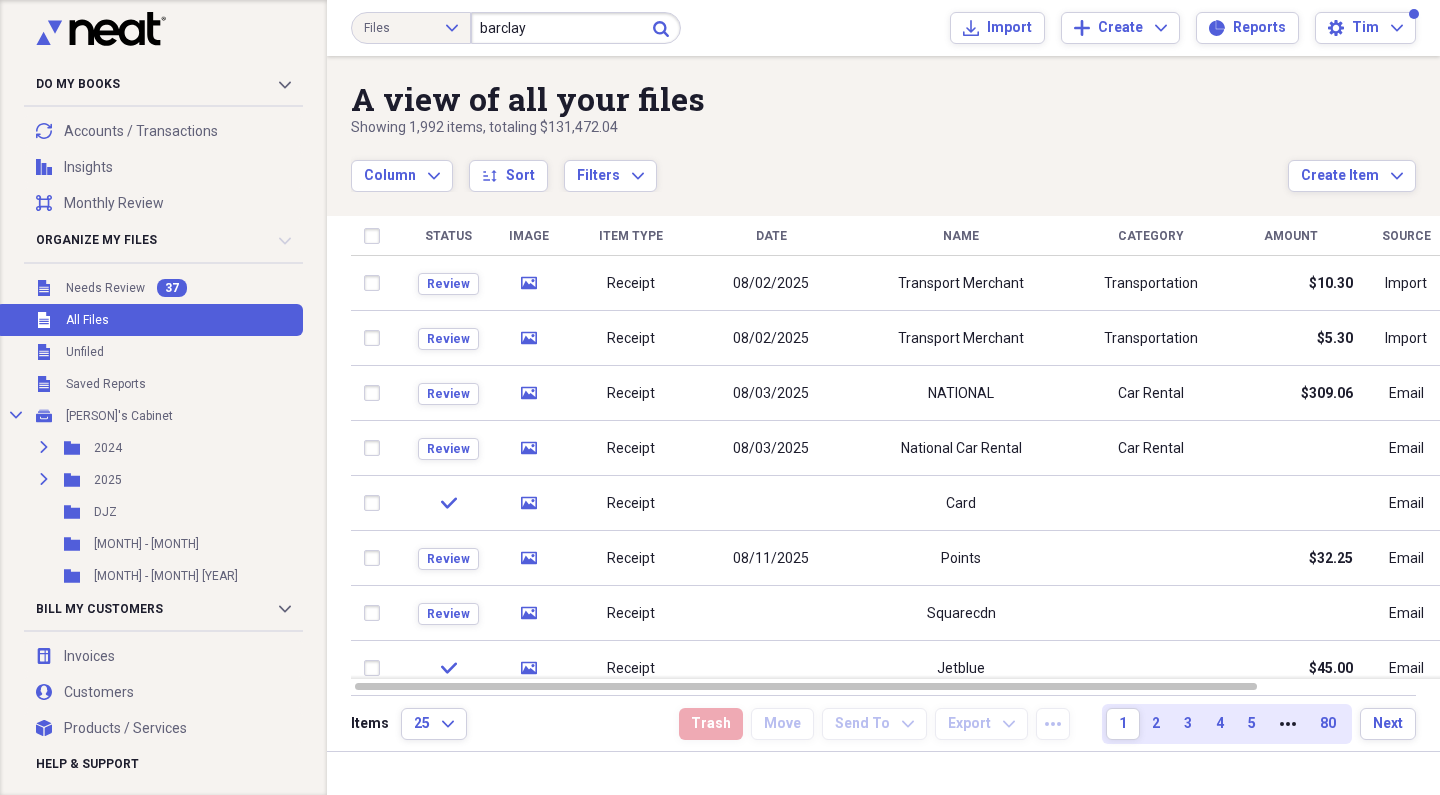 click on "Files Expand barclay Submit Import Import Add Create Expand Reports Reports Settings Tim Expand" at bounding box center (883, 28) 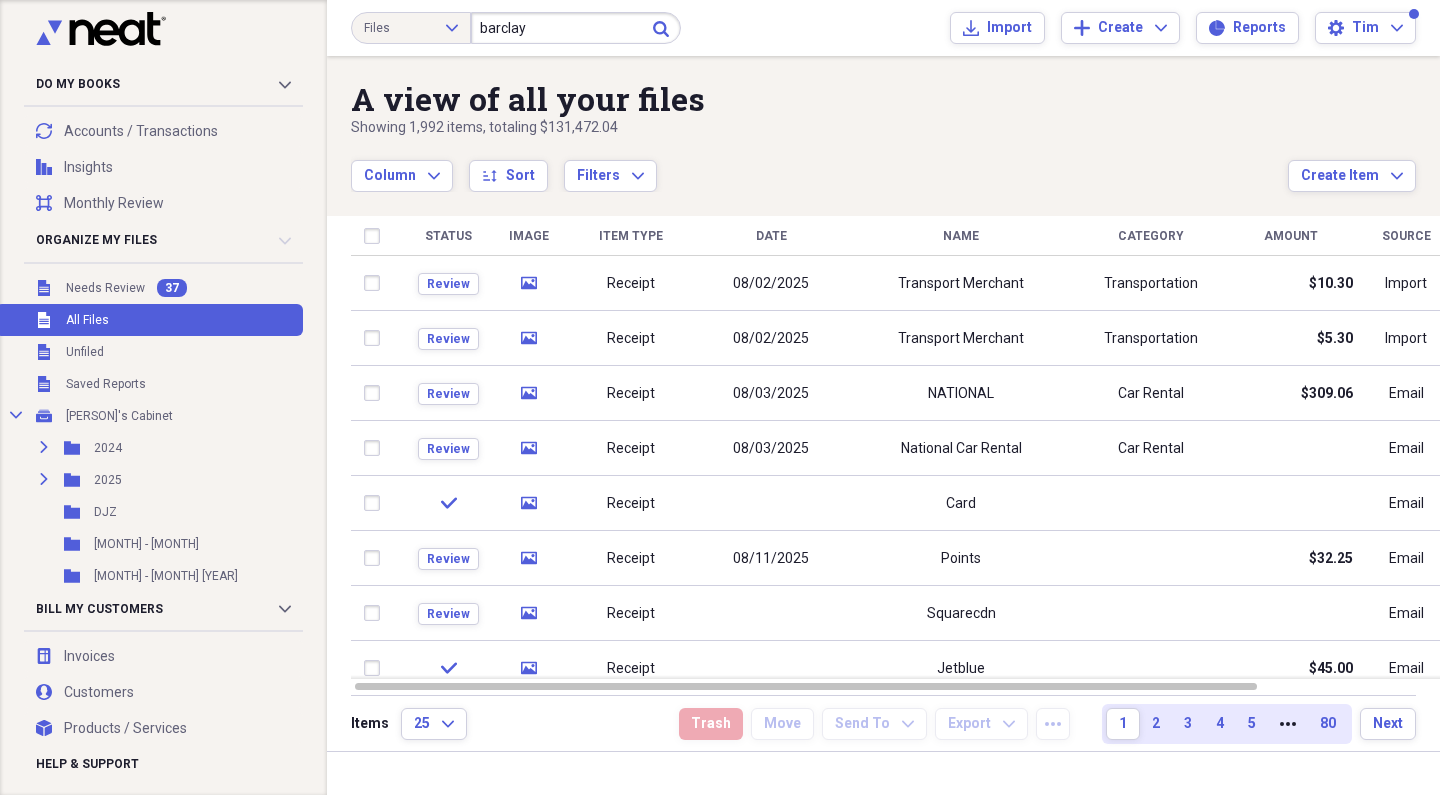 click on "Files Expand barclay Submit JetBlue JetBlue card barclay Import Import Add Create Expand Reports Reports Settings Tim Expand A view of all your files Showing 1,992 items , totaling $131,472.04 Column Expand sort Sort Filters  Expand Create Item Expand Status Image Item Type Date Name Category Amount Source Date Added chevron-down Folder Review media Receipt 08/02/2025 Transport Merchant Transportation $10.30 Import 08/03/2025 10:40 pm Jul- Aug Review media Receipt 08/02/2025 Transport Merchant Transportation $5.30 Import 08/03/2025 10:38 pm Jul- Aug Review media Receipt 08/03/2025 NATIONAL Car Rental $309.06 Email 08/03/2025 10:36 pm Unfiled Review media Receipt 08/03/2025 National Car Rental Car Rental Email 08/03/2025 10:36 pm Unfiled check media Receipt Card Email 08/02/2025 11:00 am Unfiled Review media Receipt 08/11/2025 Points $32.25 Email 08/02/2025 6:02 am Unfiled Review media Receipt Squarecdn Email 08/01/2025 8:38 am Unfiled check media Receipt Jetblue $45.00 Email 08/01/2025 4:53 am Unfiled Review" at bounding box center (883, 397) 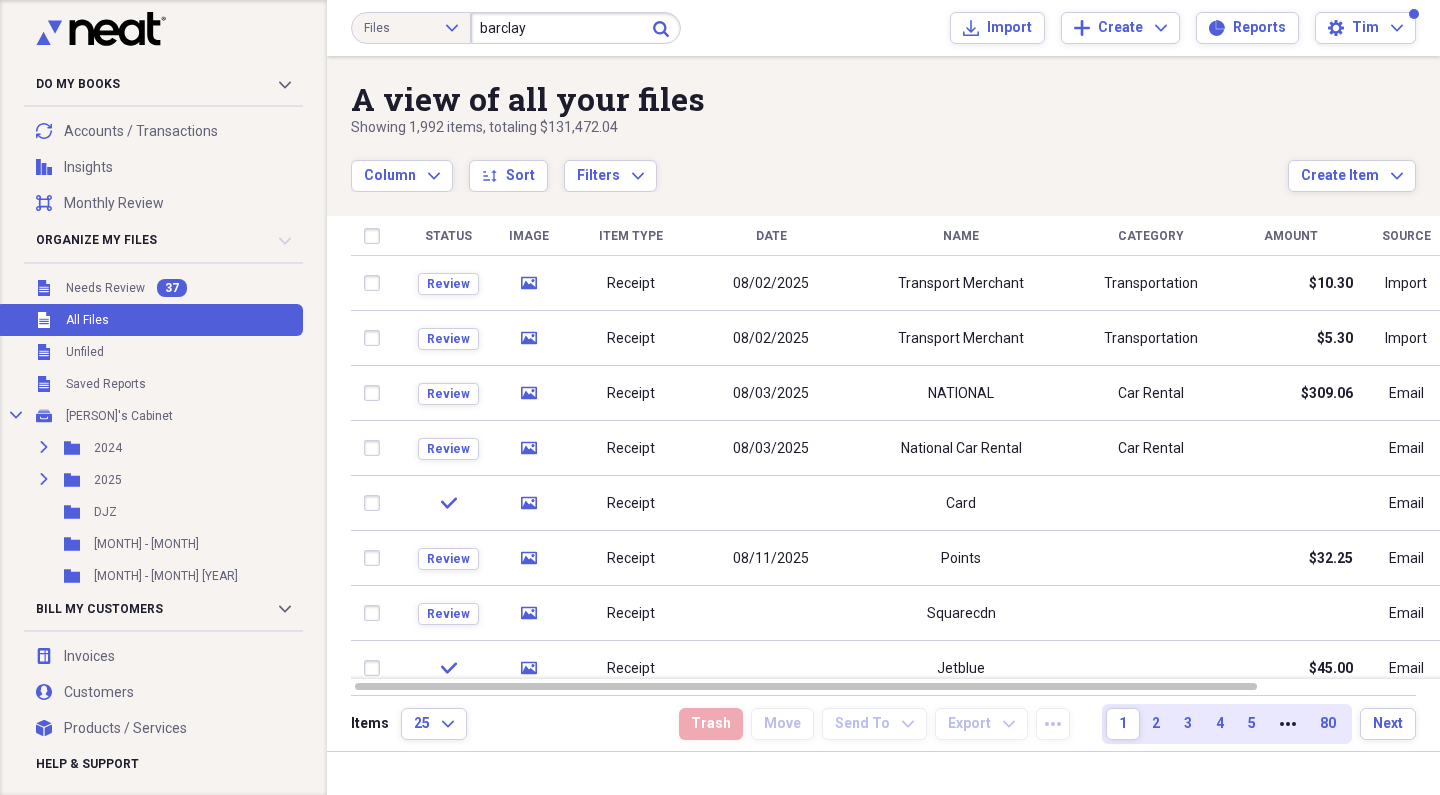 click on "barclay" at bounding box center (576, 28) 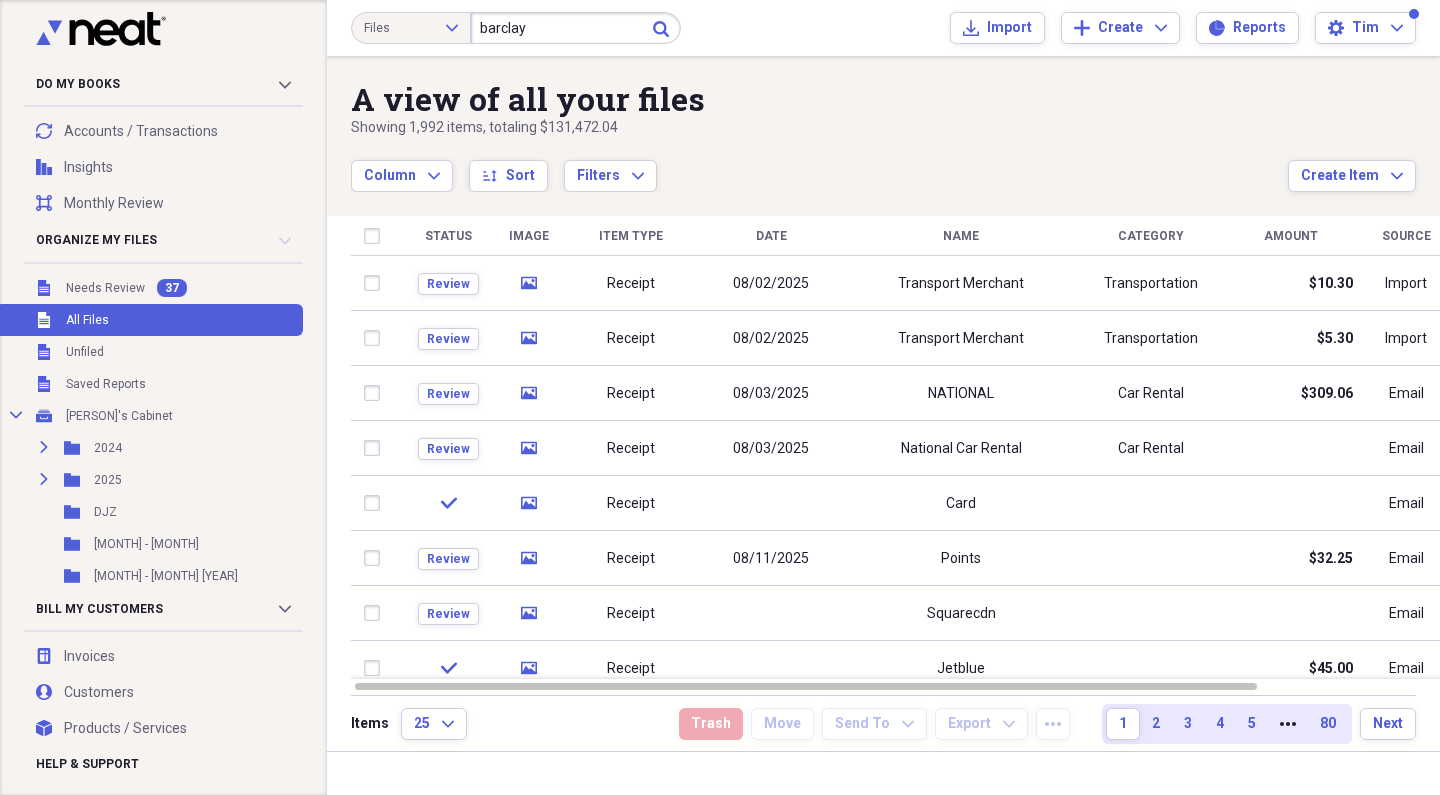 click on "Files Expand barclay Submit JetBlue JetBlue card barclay Import Import Add Create Expand Reports Reports Settings Tim Expand A view of all your files Showing 1,992 items , totaling $131,472.04 Column Expand sort Sort Filters  Expand Create Item Expand Status Image Item Type Date Name Category Amount Source Date Added chevron-down Folder Review media Receipt 08/02/2025 Transport Merchant Transportation $10.30 Import 08/03/2025 10:40 pm Jul- Aug Review media Receipt 08/02/2025 Transport Merchant Transportation $5.30 Import 08/03/2025 10:38 pm Jul- Aug Review media Receipt 08/03/2025 NATIONAL Car Rental $309.06 Email 08/03/2025 10:36 pm Unfiled Review media Receipt 08/03/2025 National Car Rental Car Rental Email 08/03/2025 10:36 pm Unfiled check media Receipt Card Email 08/02/2025 11:00 am Unfiled Review media Receipt 08/11/2025 Points $32.25 Email 08/02/2025 6:02 am Unfiled Review media Receipt Squarecdn Email 08/01/2025 8:38 am Unfiled check media Receipt Jetblue $45.00 Email 08/01/2025 4:53 am Unfiled Review" at bounding box center (883, 397) 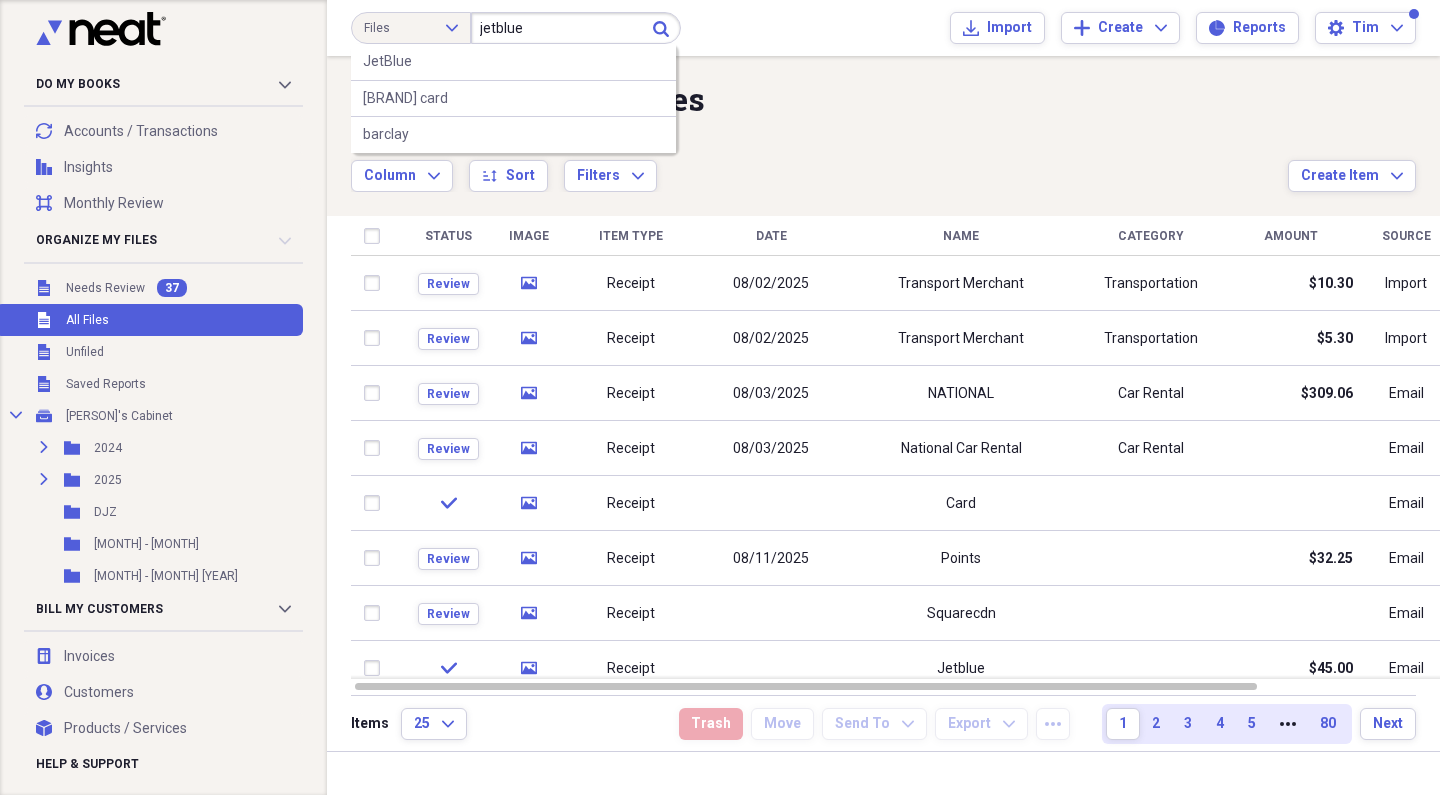 type on "jetblue" 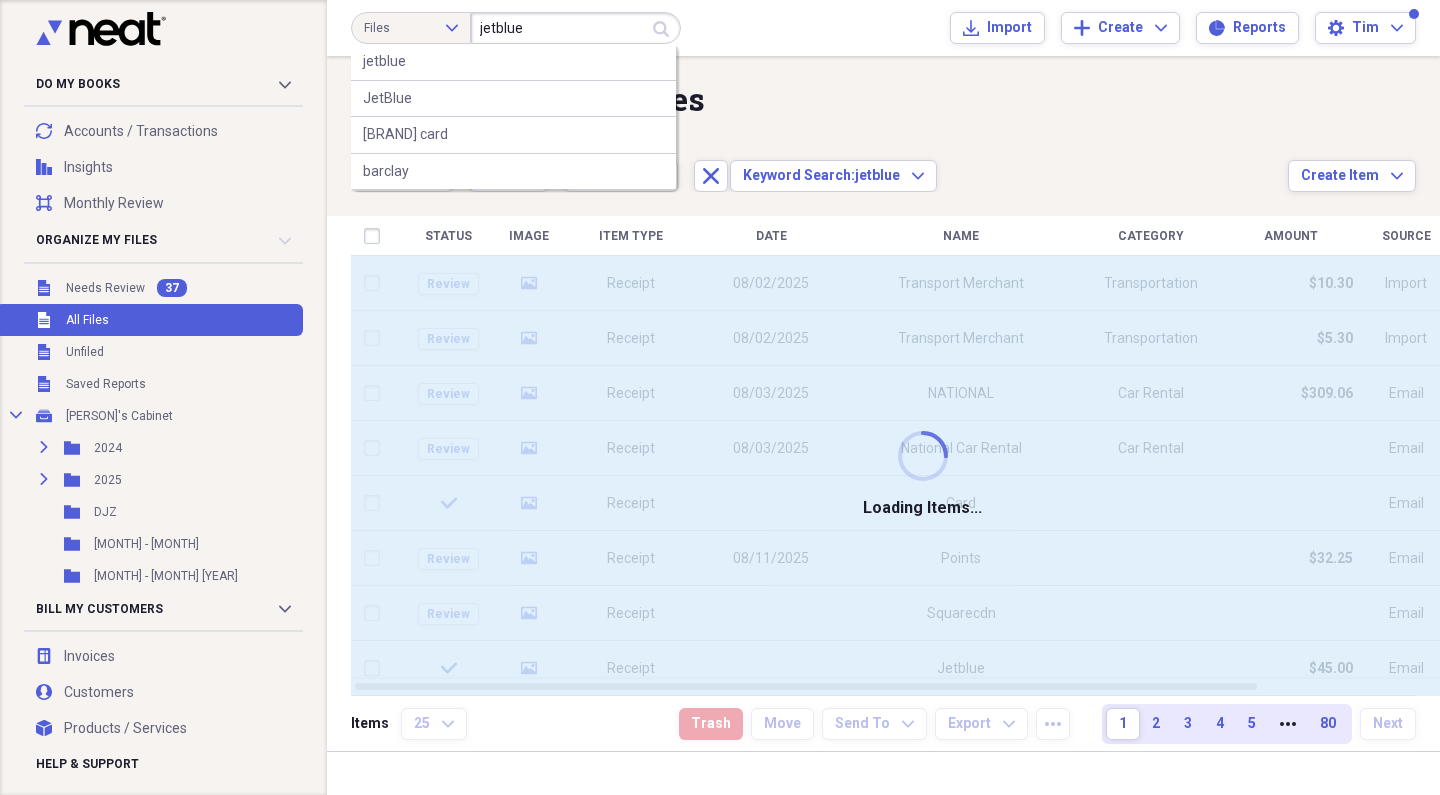 type 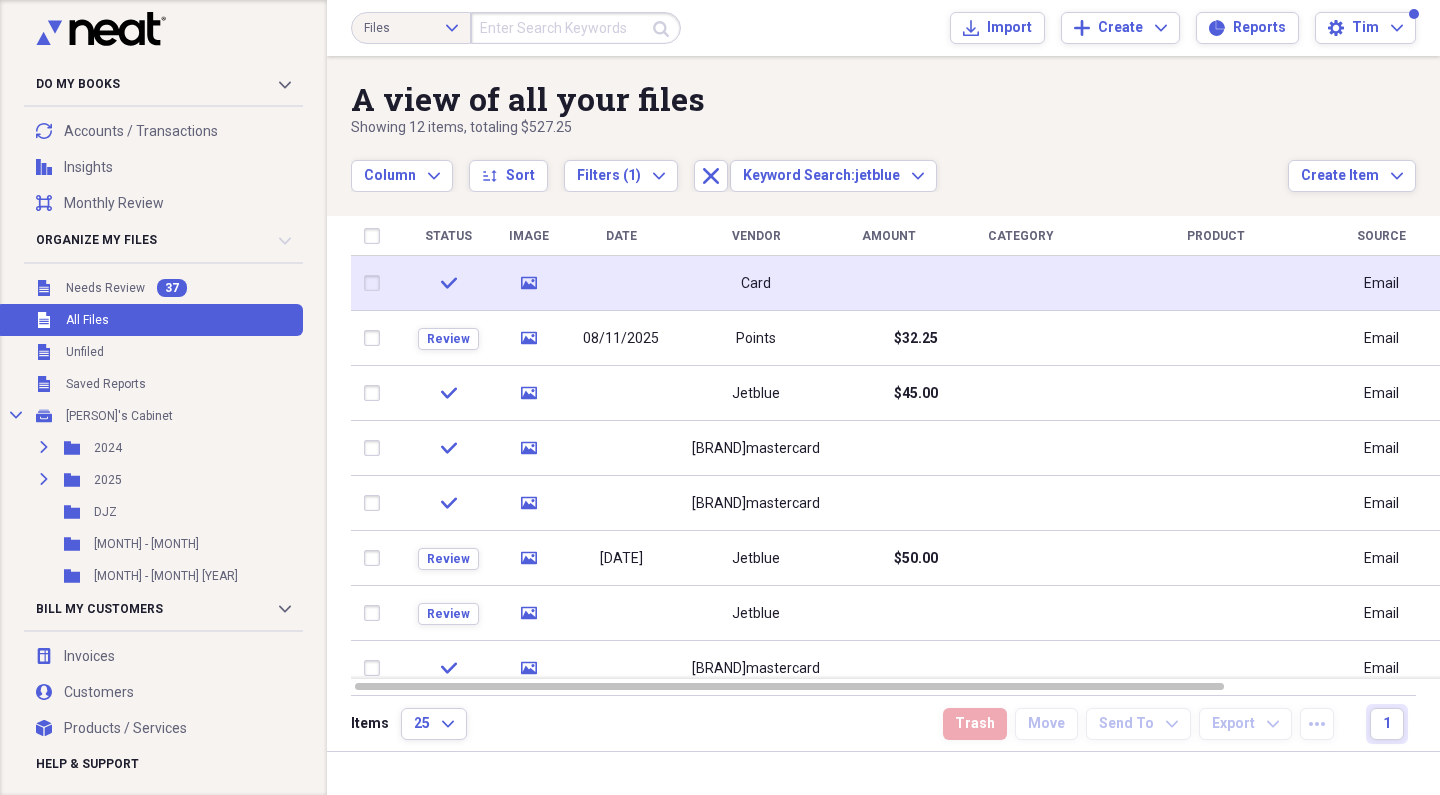 click on "Card" at bounding box center (756, 284) 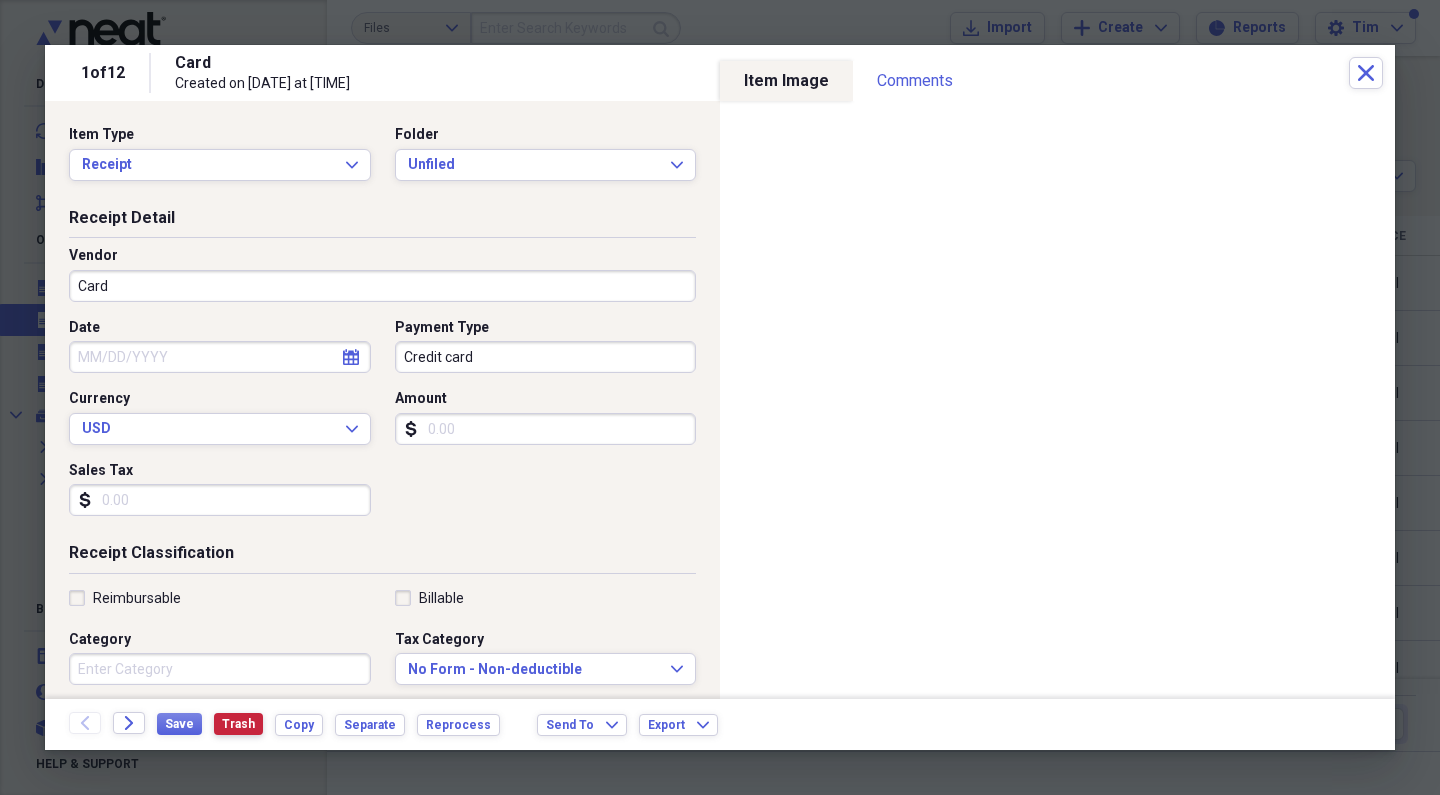click on "Trash" at bounding box center (238, 724) 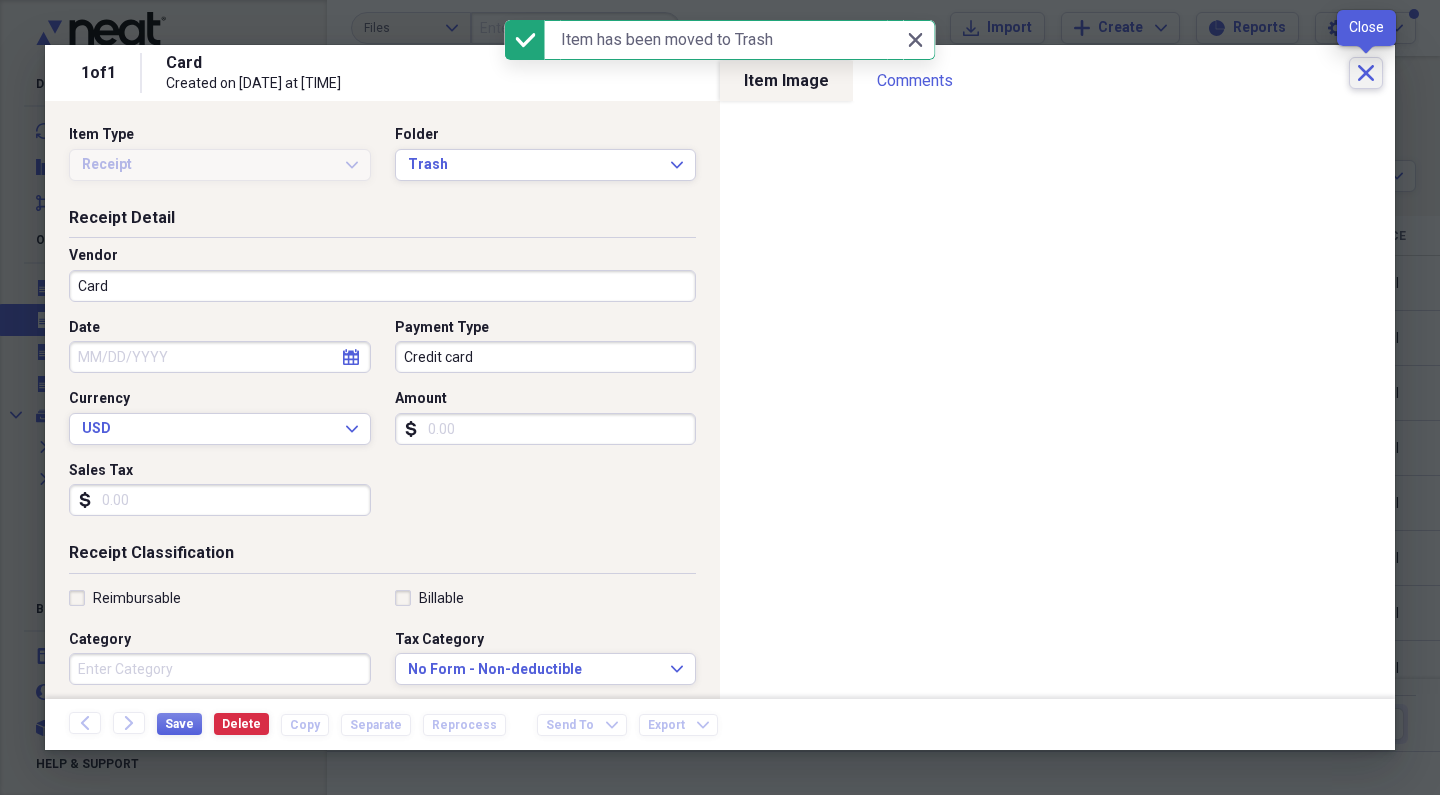 click on "Close" at bounding box center (1366, 73) 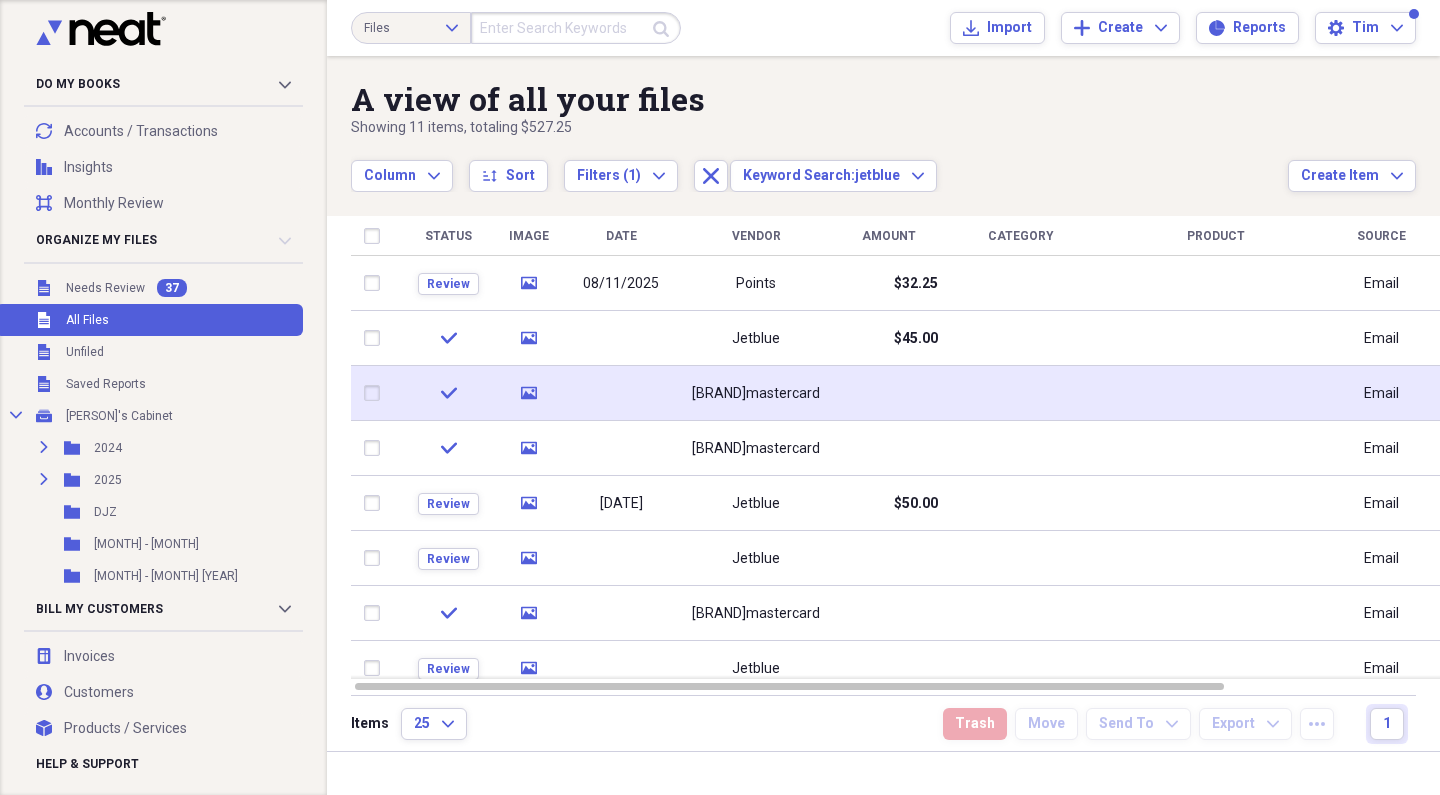 click at bounding box center [888, 393] 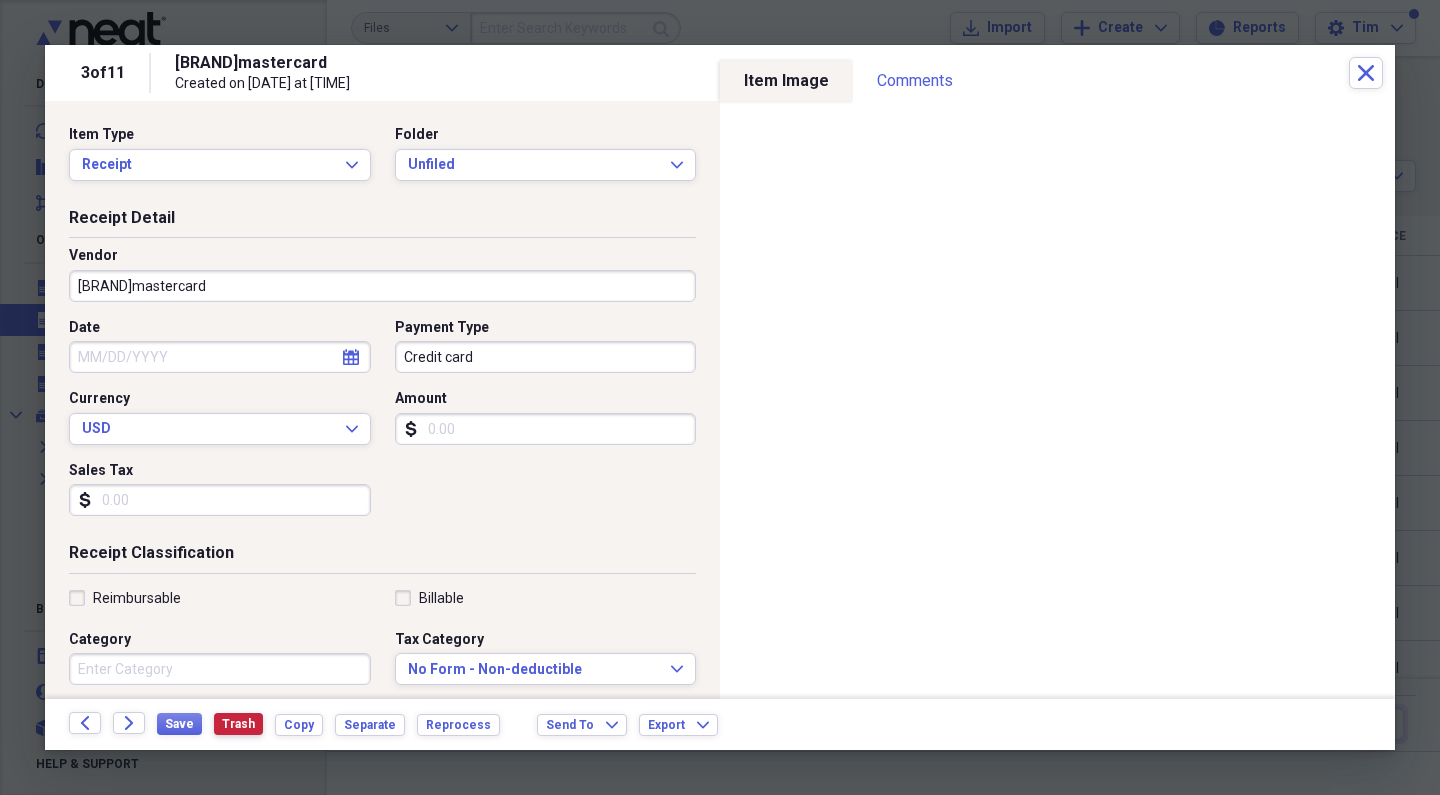 click on "Trash" at bounding box center [238, 724] 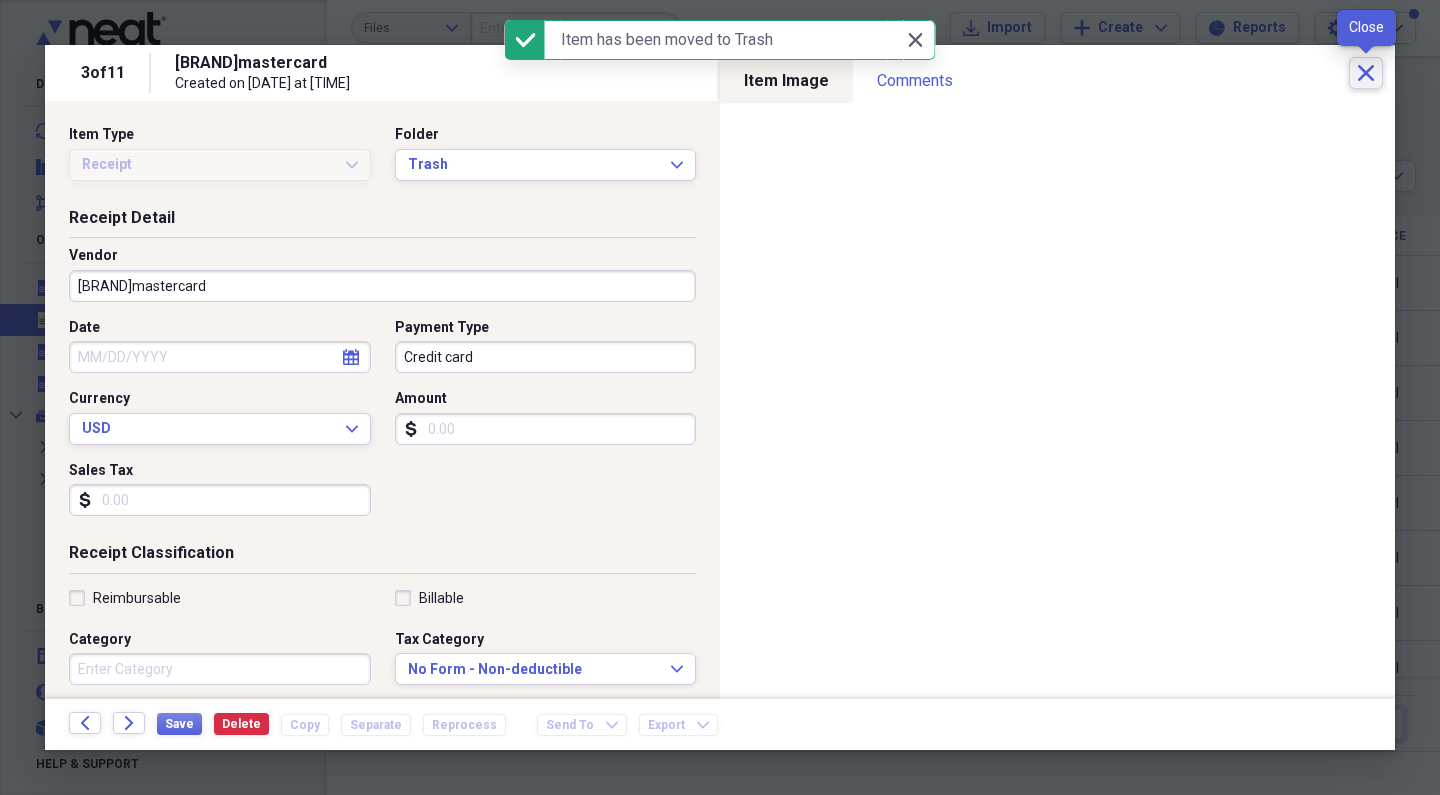 click on "Close" 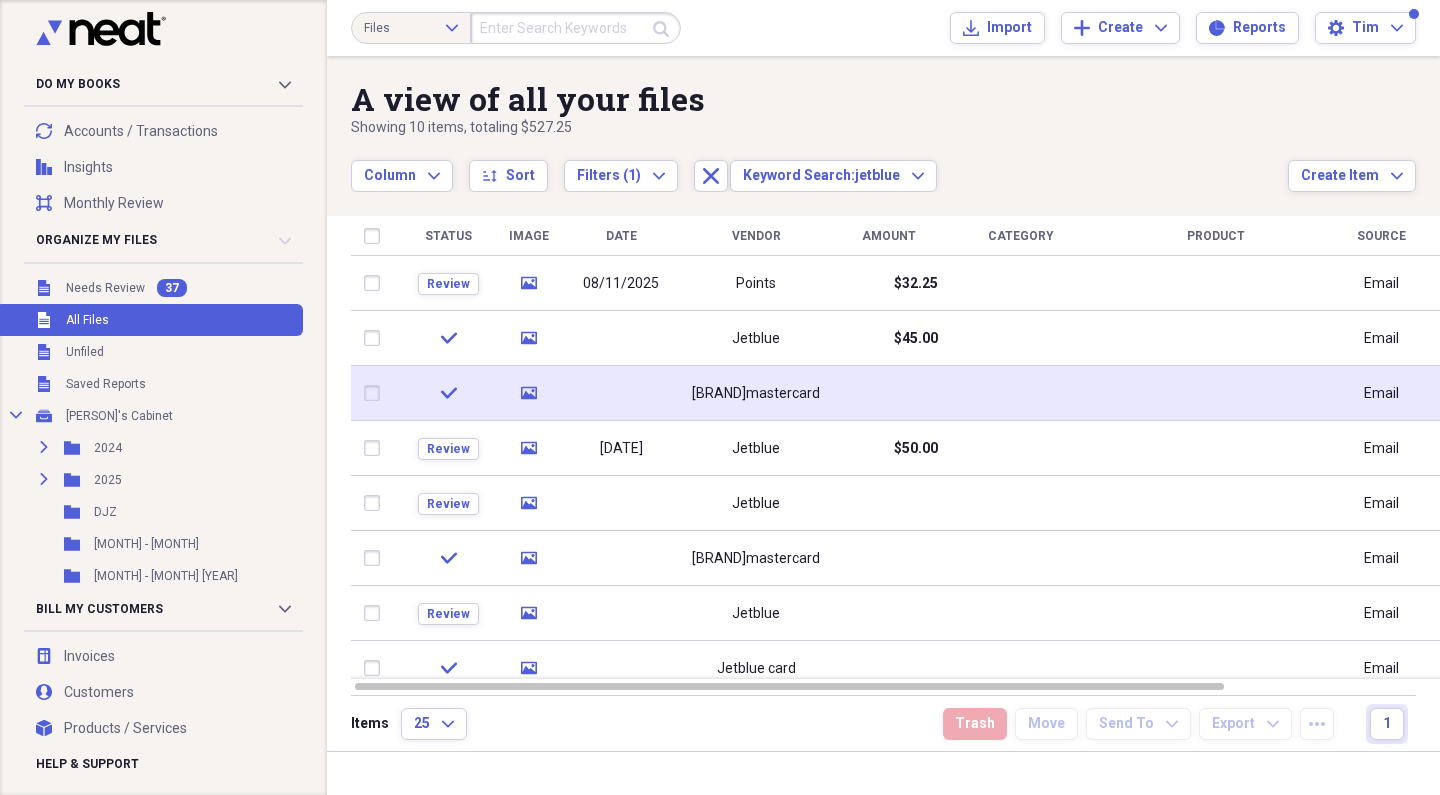 click at bounding box center (888, 393) 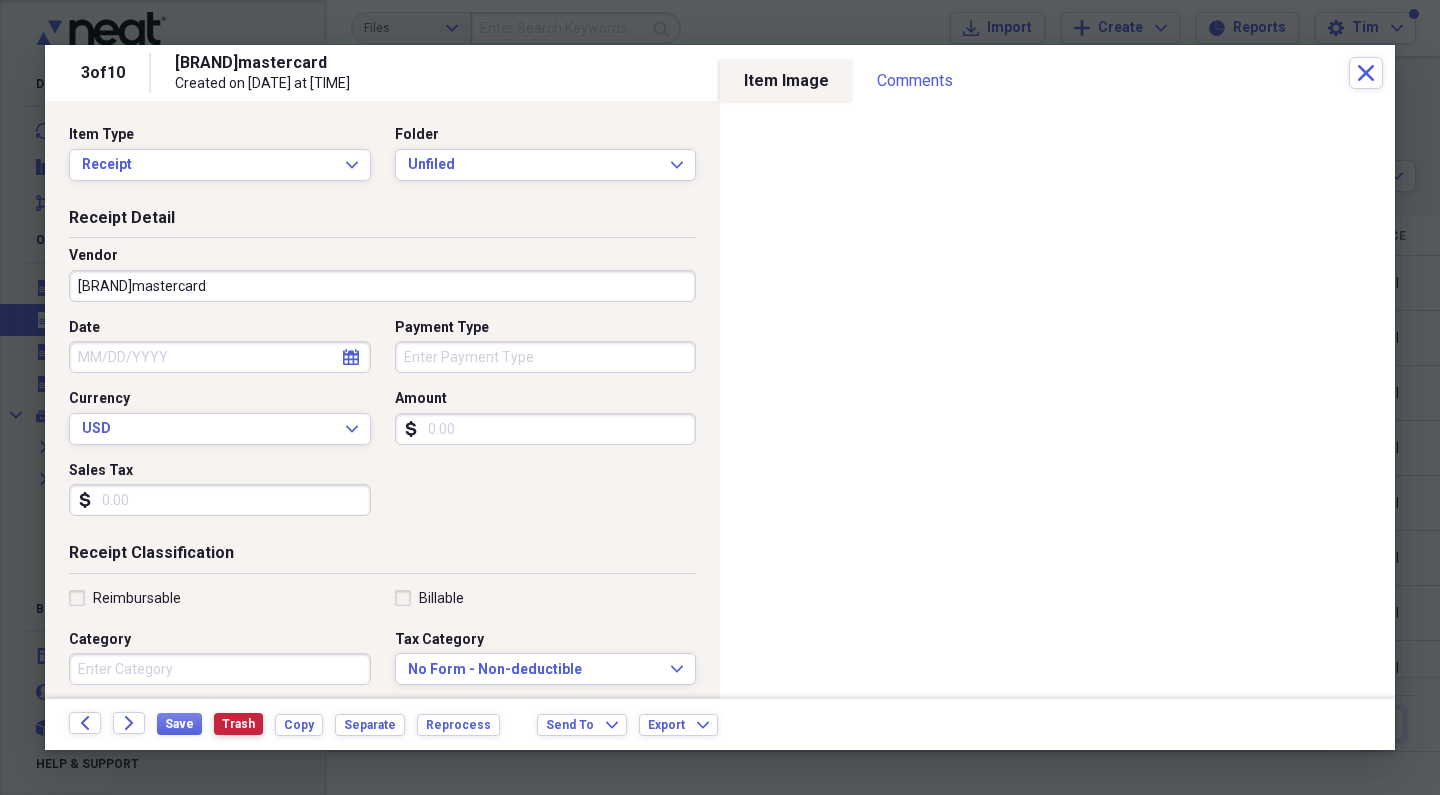 click on "Trash" at bounding box center [238, 724] 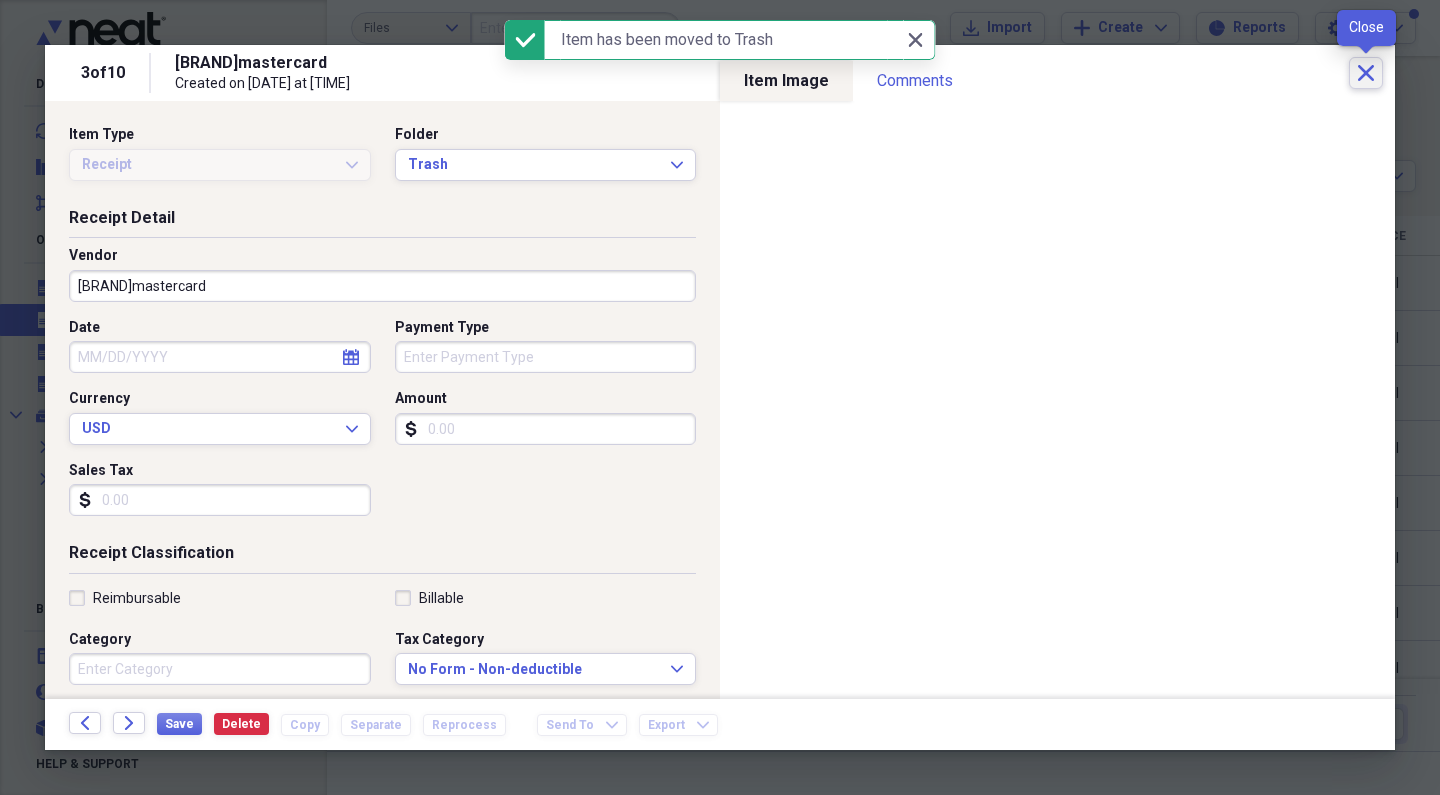 click on "Close" 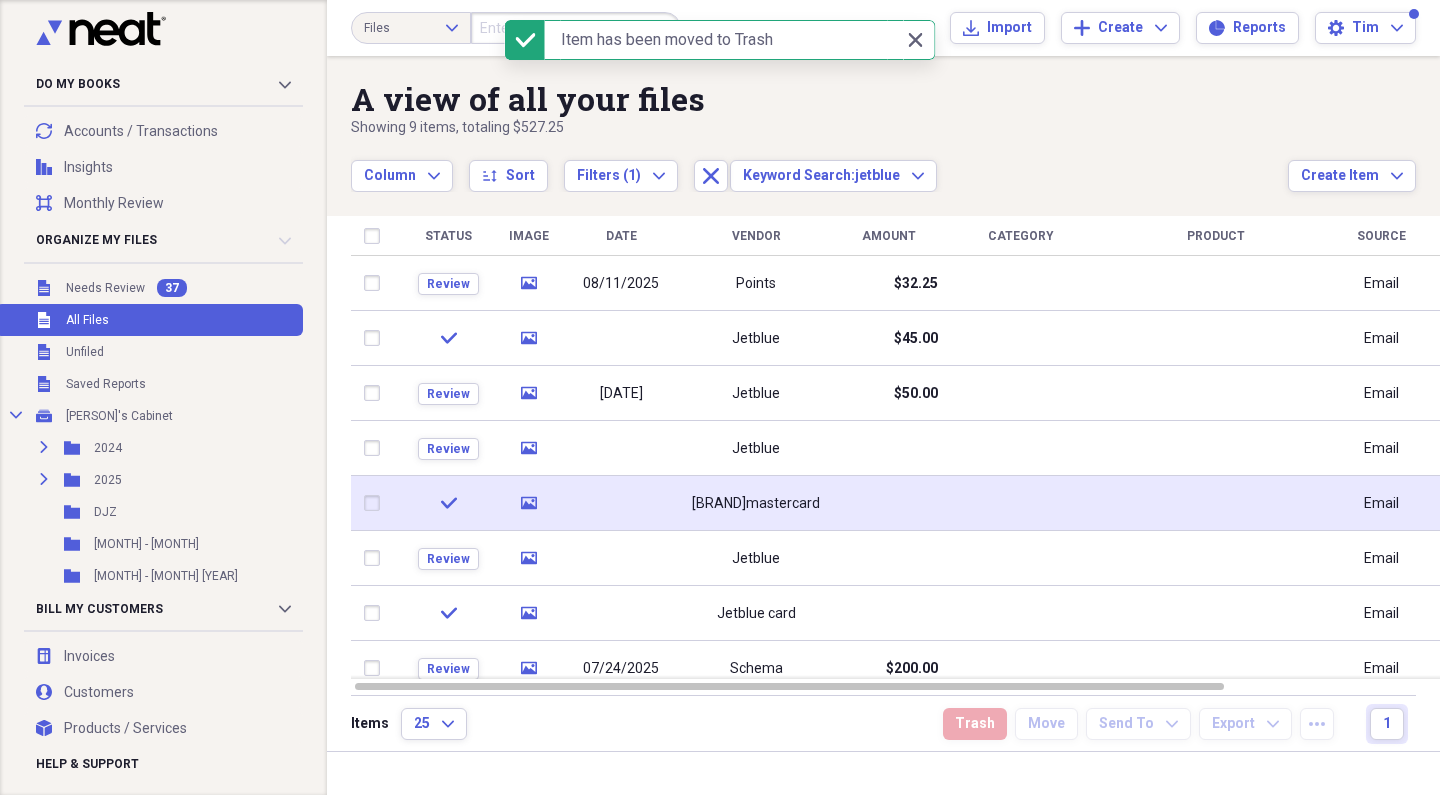 click on "Jetbluemastercard" at bounding box center (756, 504) 